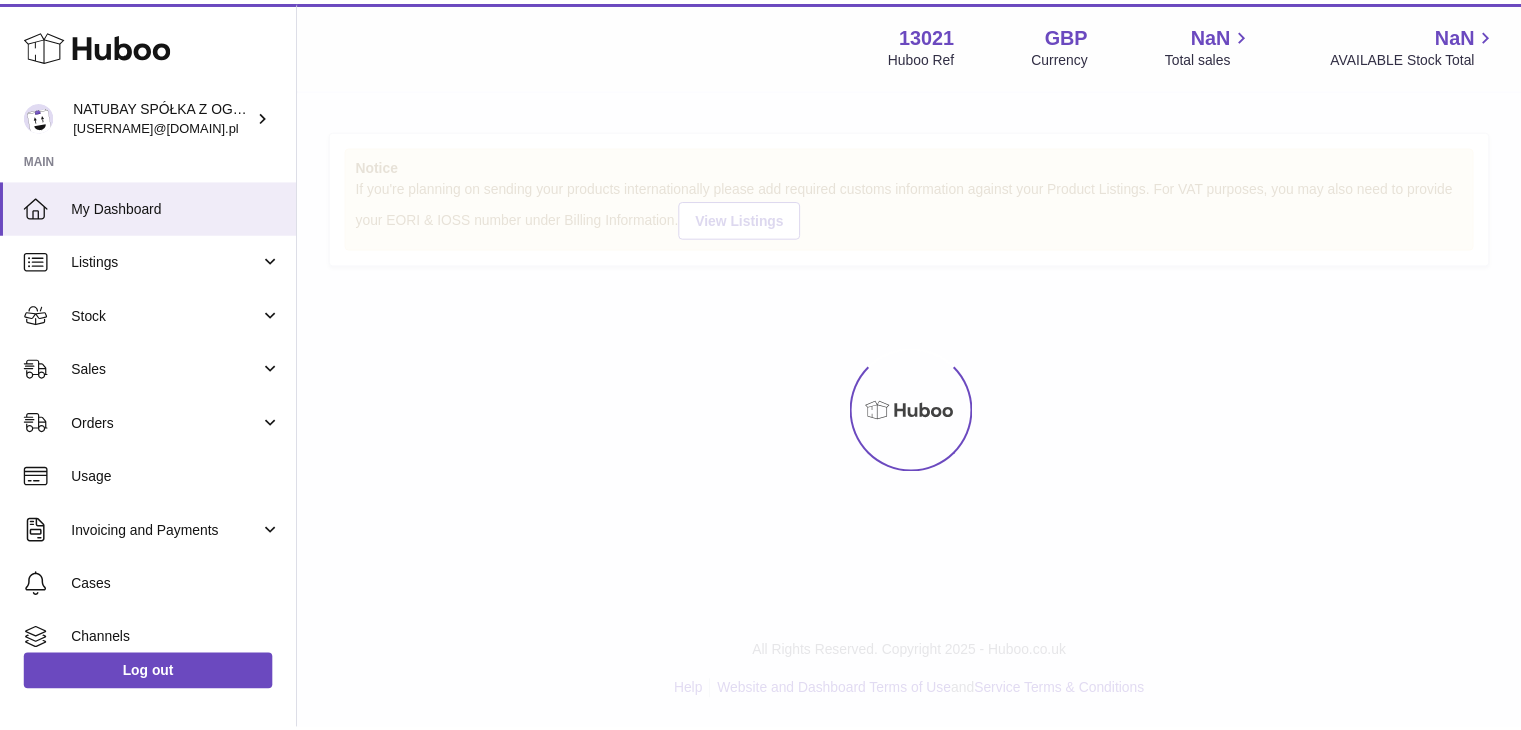 scroll, scrollTop: 0, scrollLeft: 0, axis: both 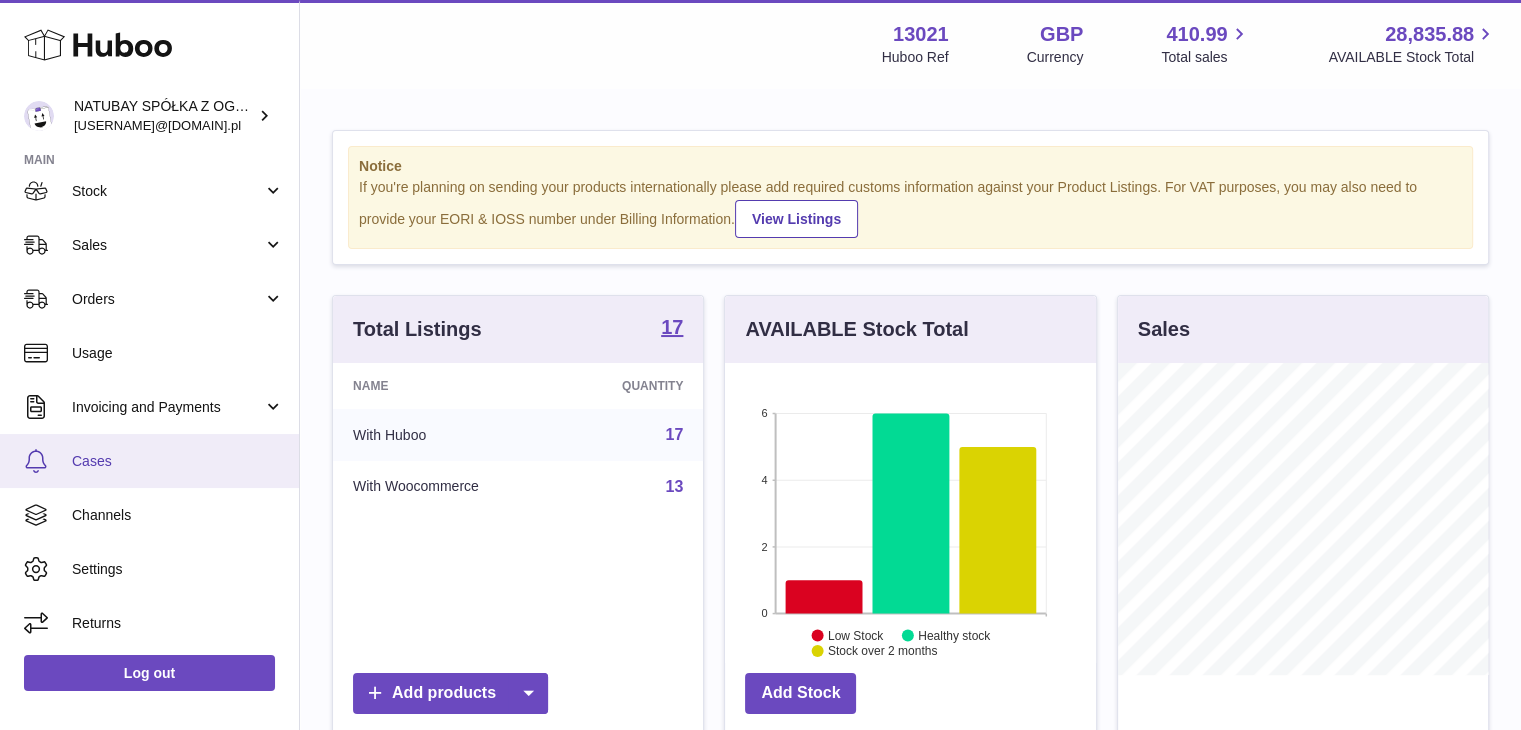 click on "Cases" at bounding box center (178, 461) 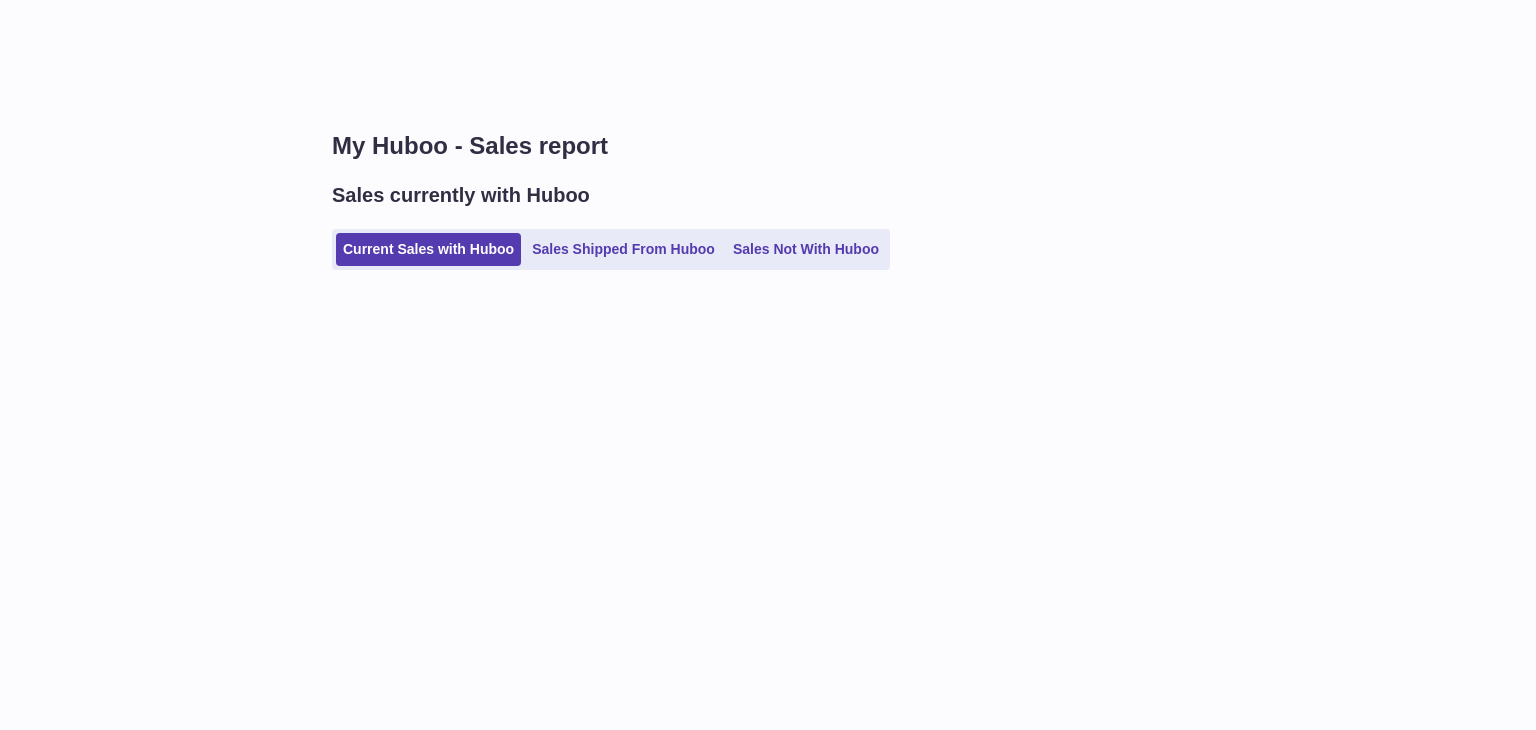 scroll, scrollTop: 0, scrollLeft: 0, axis: both 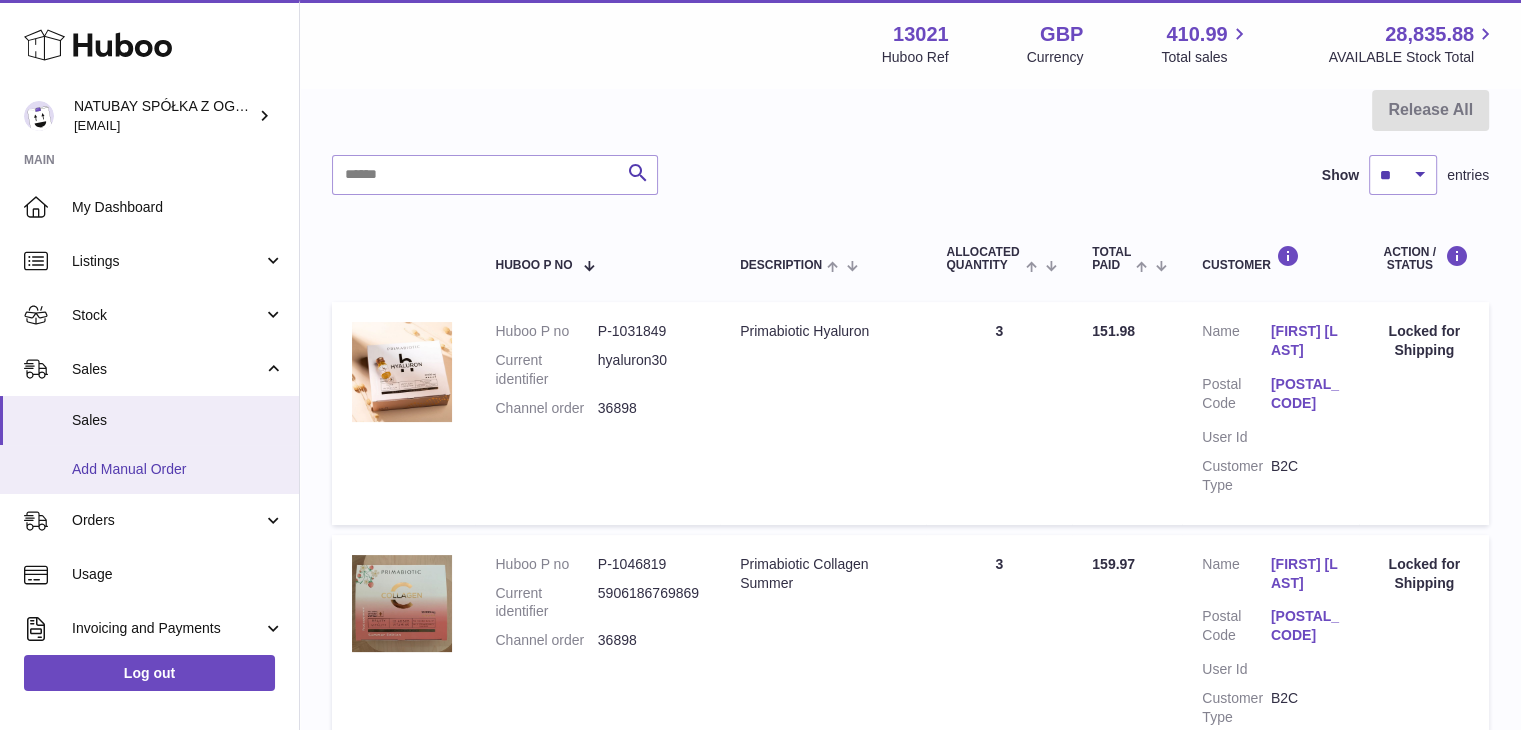 click on "Add Manual Order" at bounding box center [178, 469] 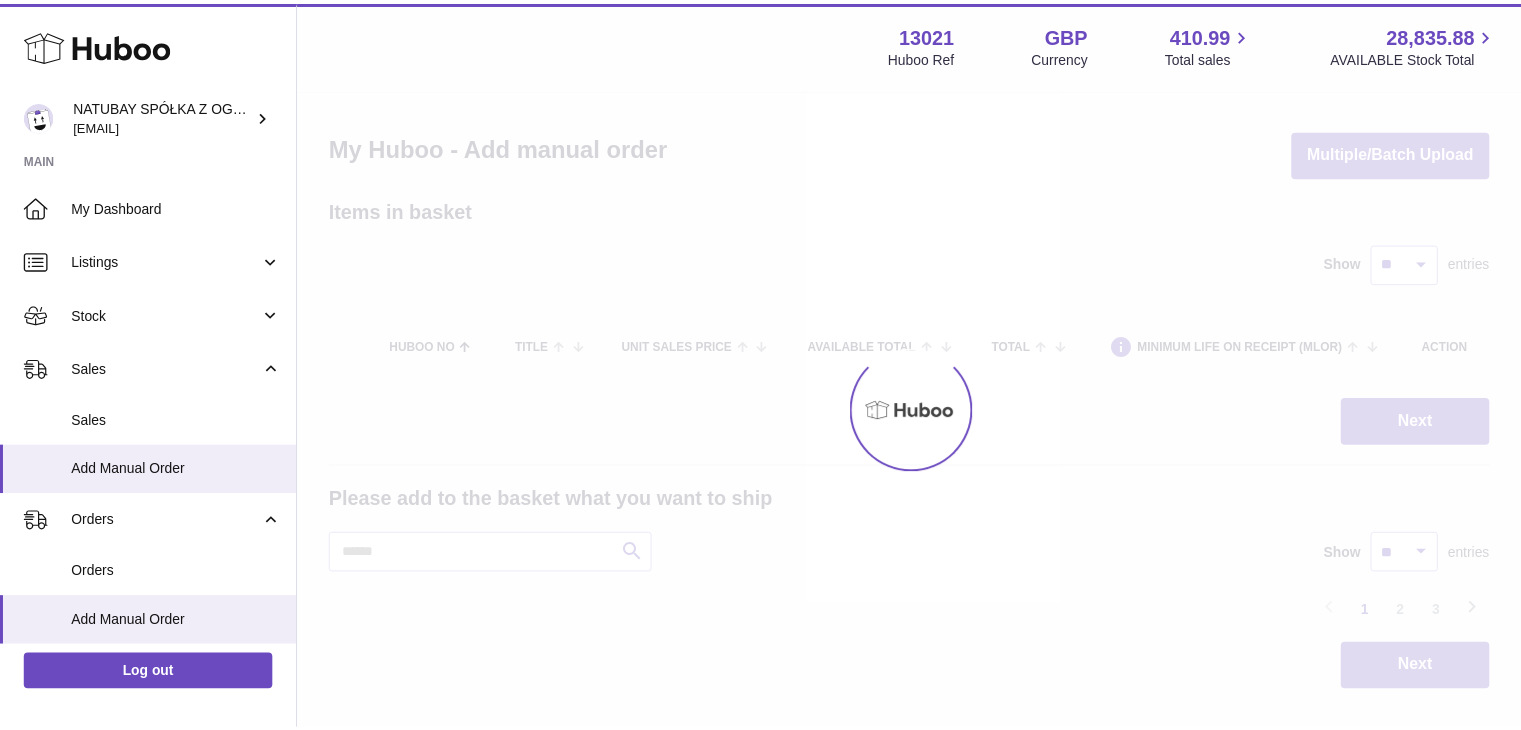 scroll, scrollTop: 0, scrollLeft: 0, axis: both 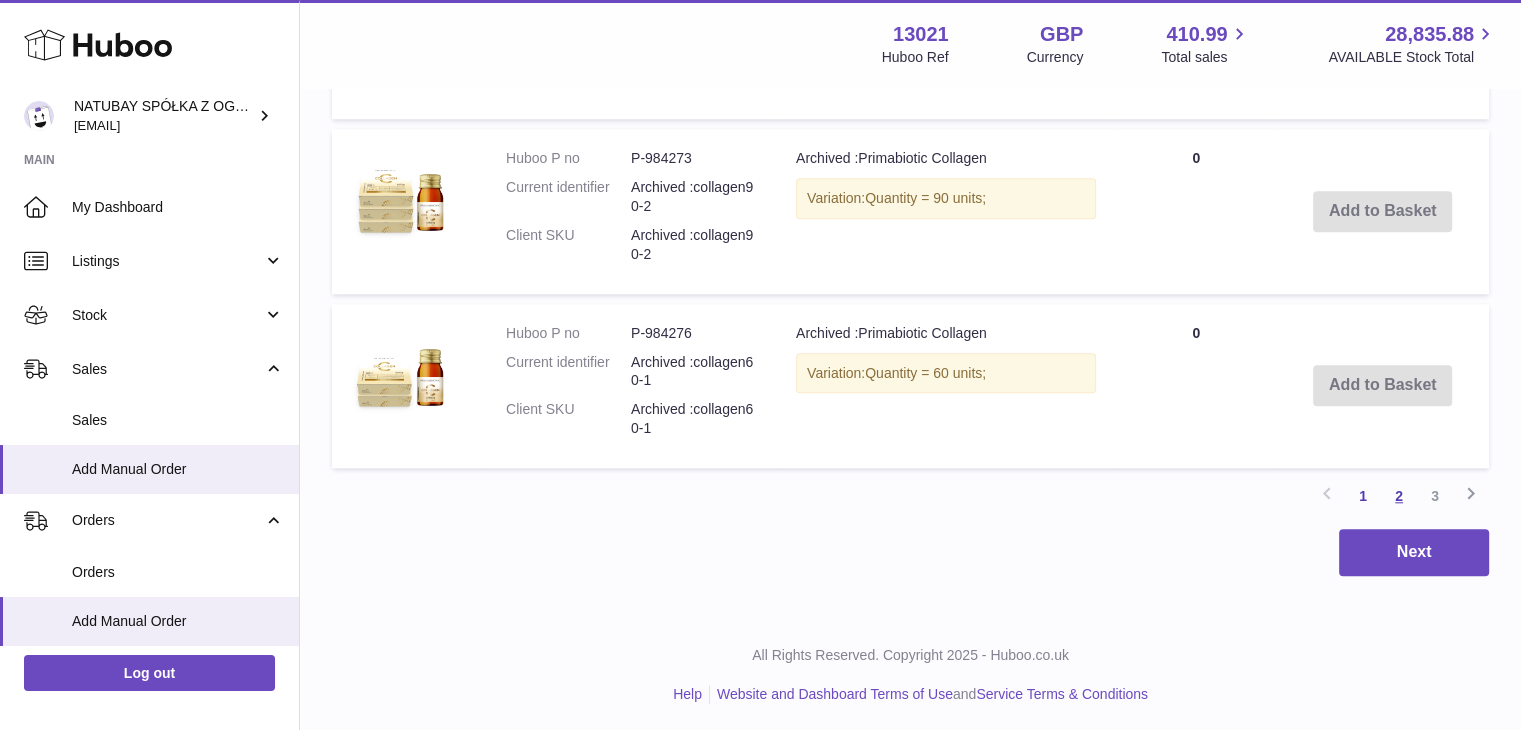 click on "2" at bounding box center [1399, 496] 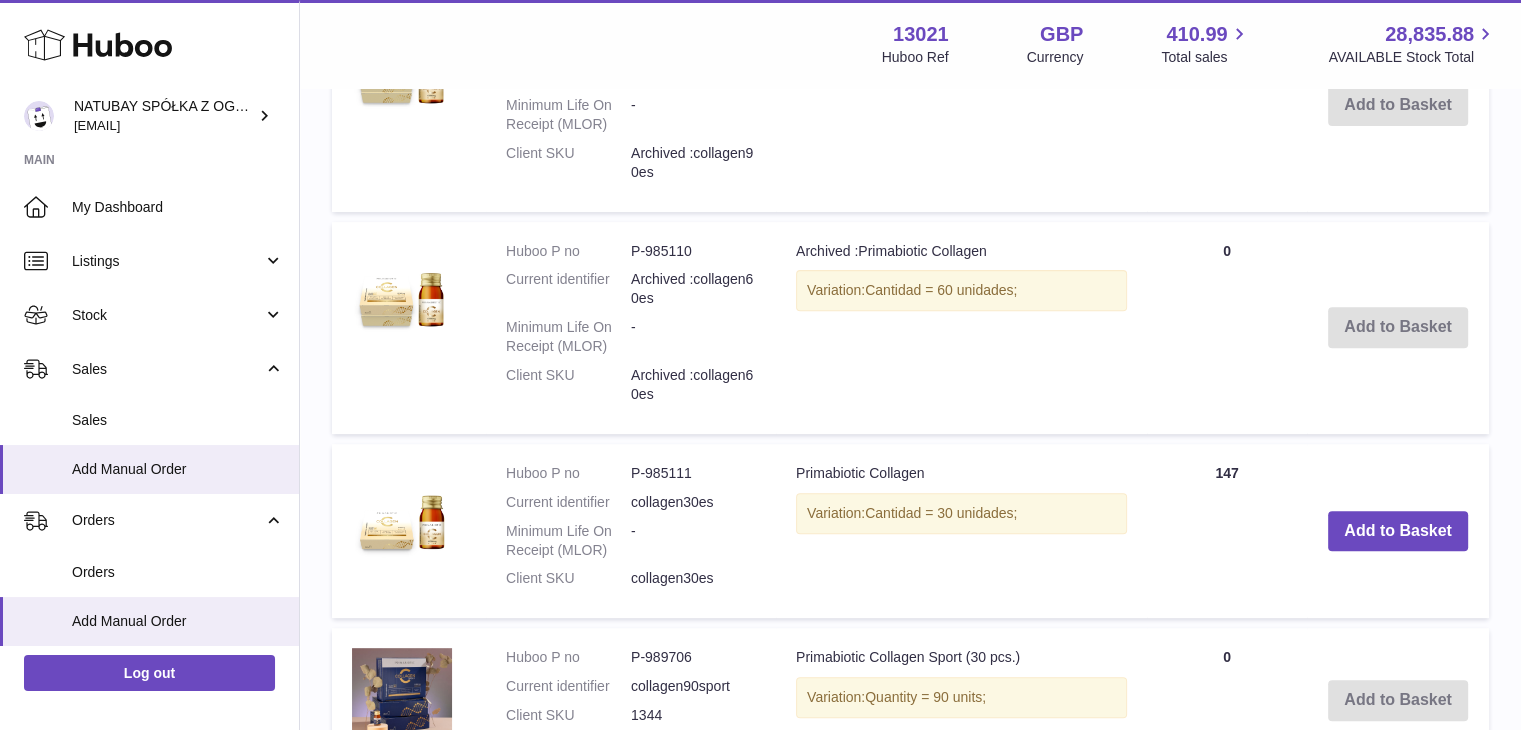 scroll, scrollTop: 690, scrollLeft: 0, axis: vertical 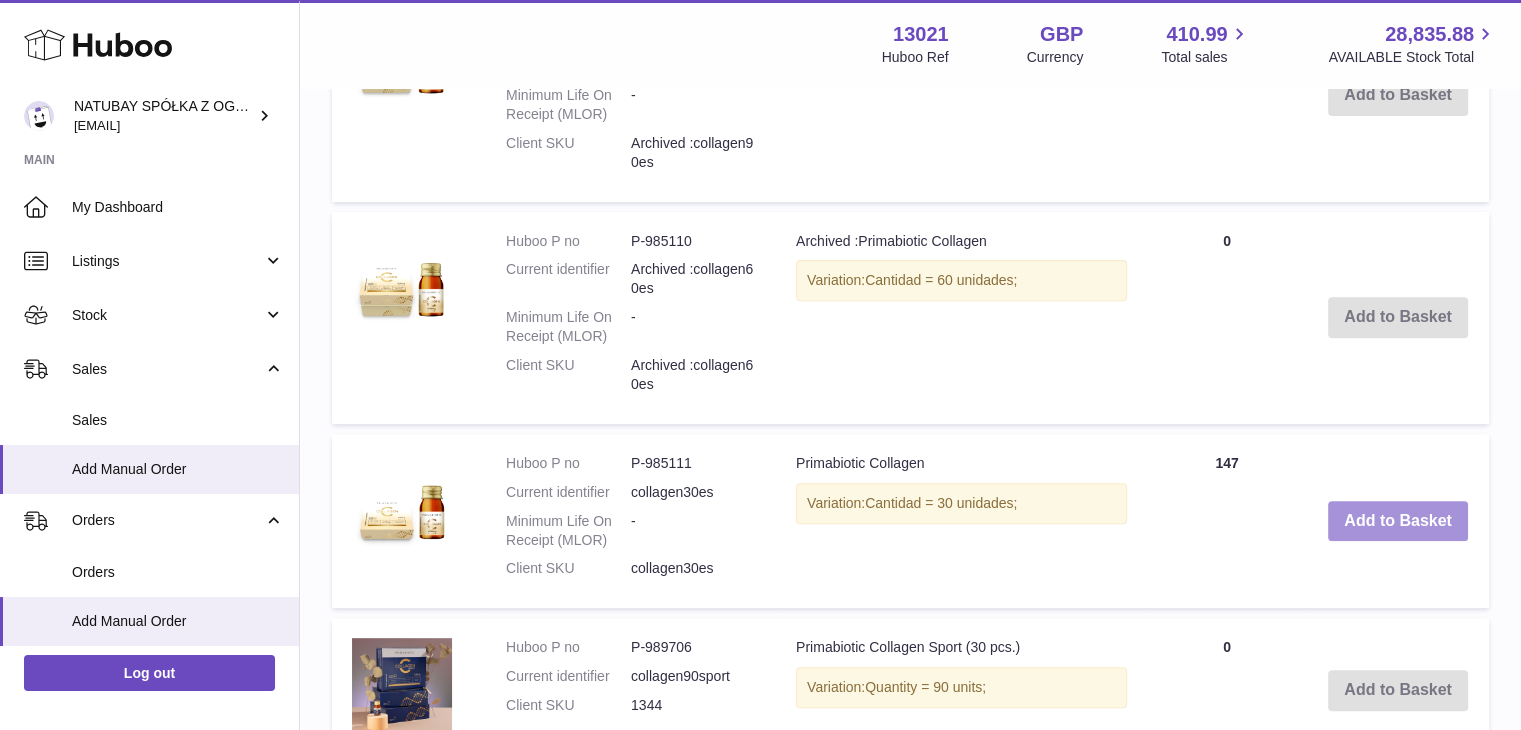 click on "Add to Basket" at bounding box center (1398, 521) 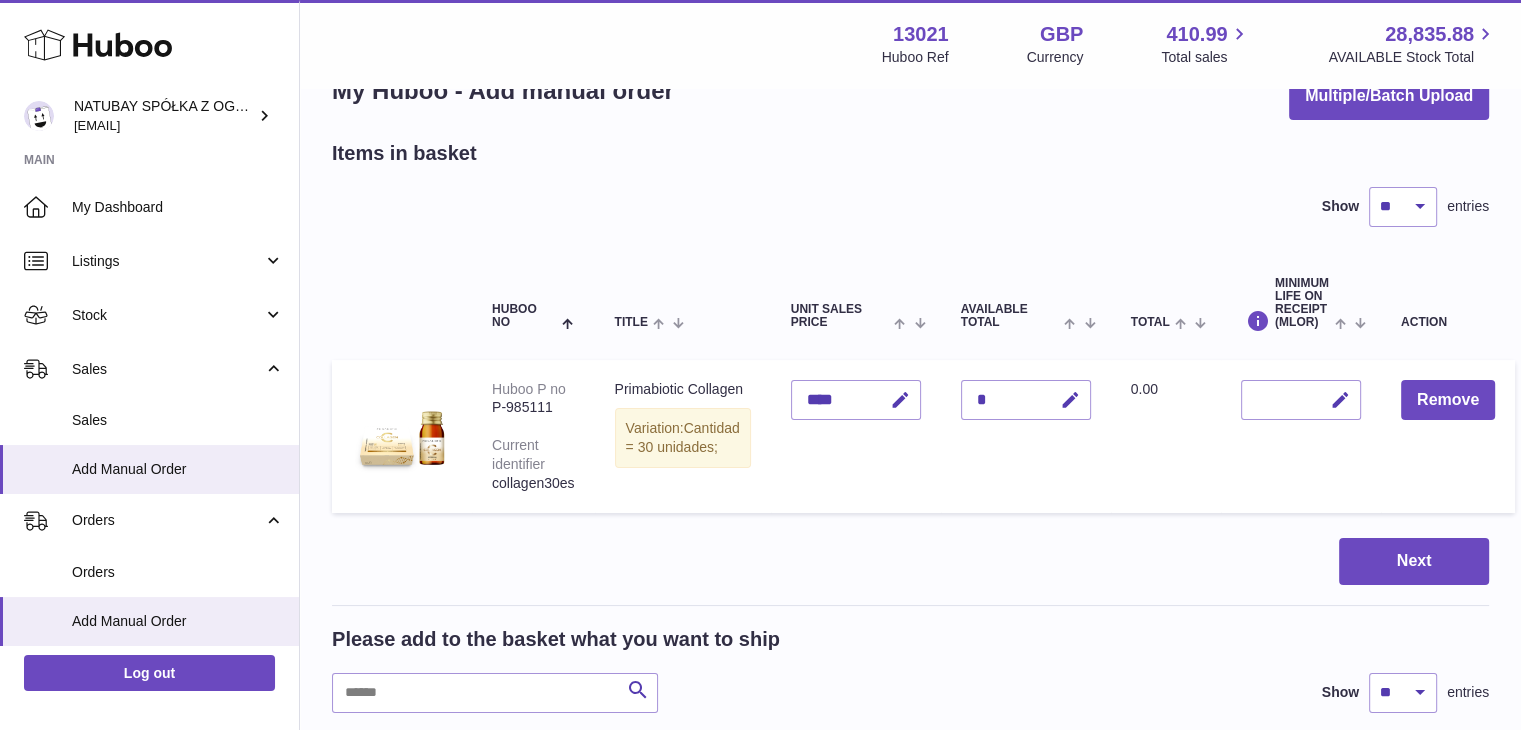 scroll, scrollTop: 0, scrollLeft: 0, axis: both 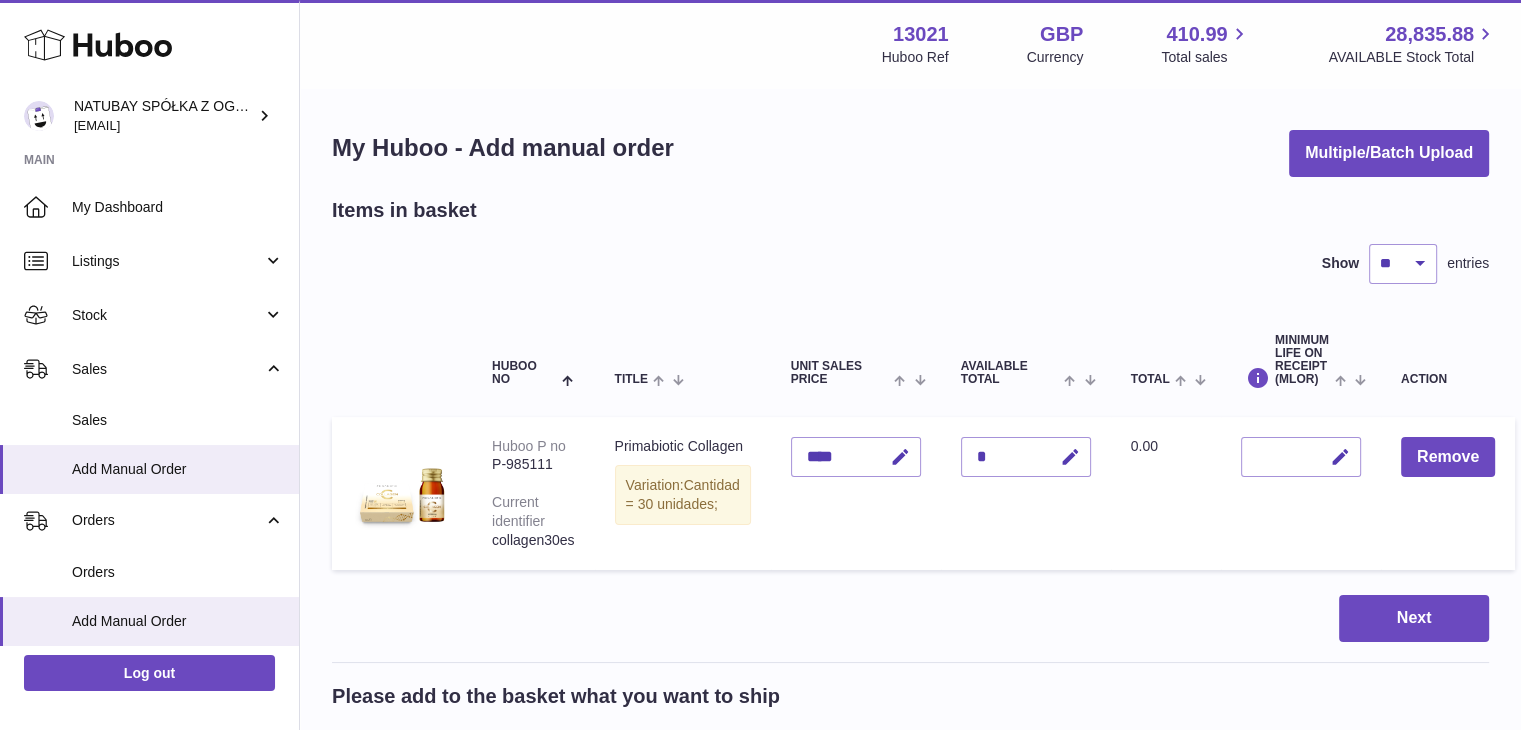 click on "*" at bounding box center [1026, 457] 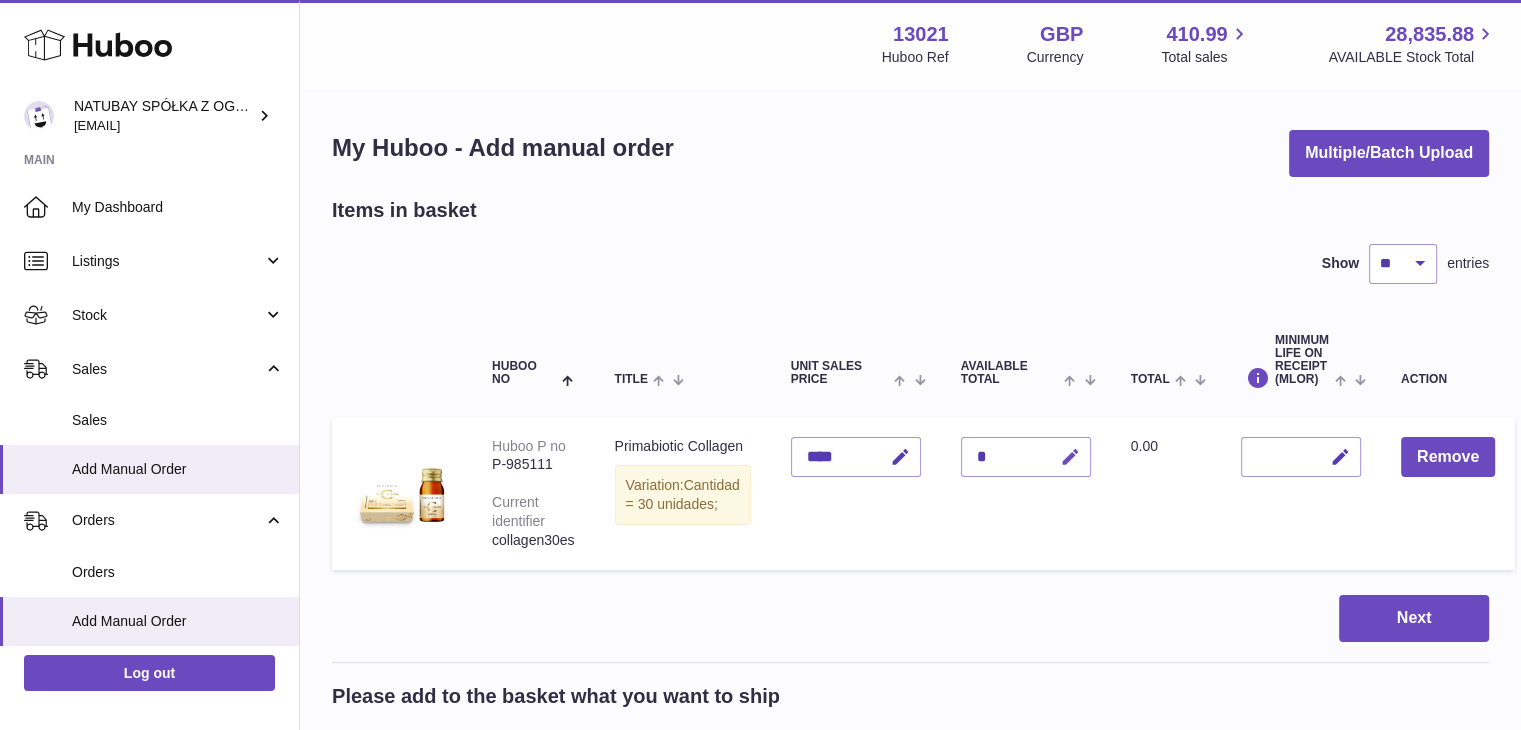 click at bounding box center (1070, 457) 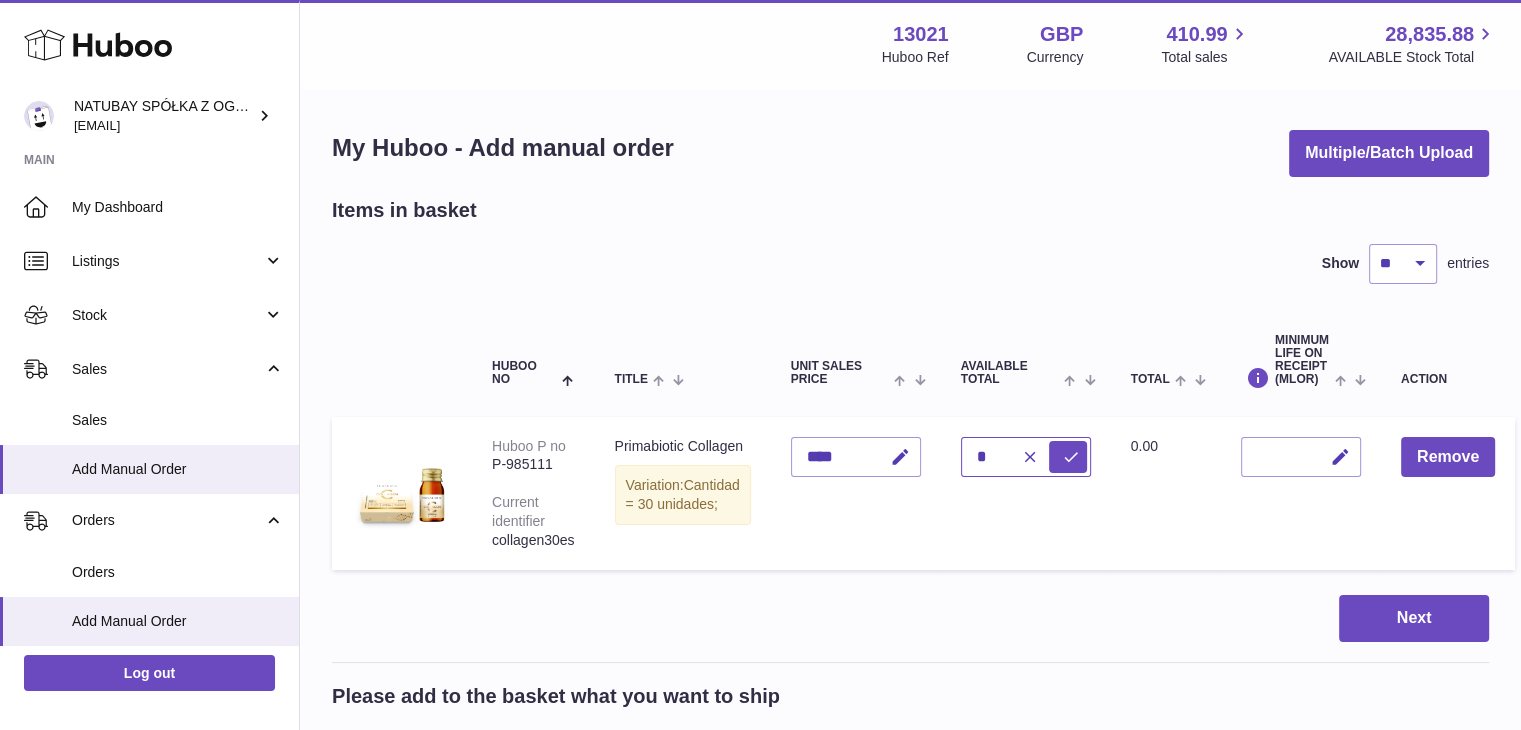 click on "*" at bounding box center (1026, 457) 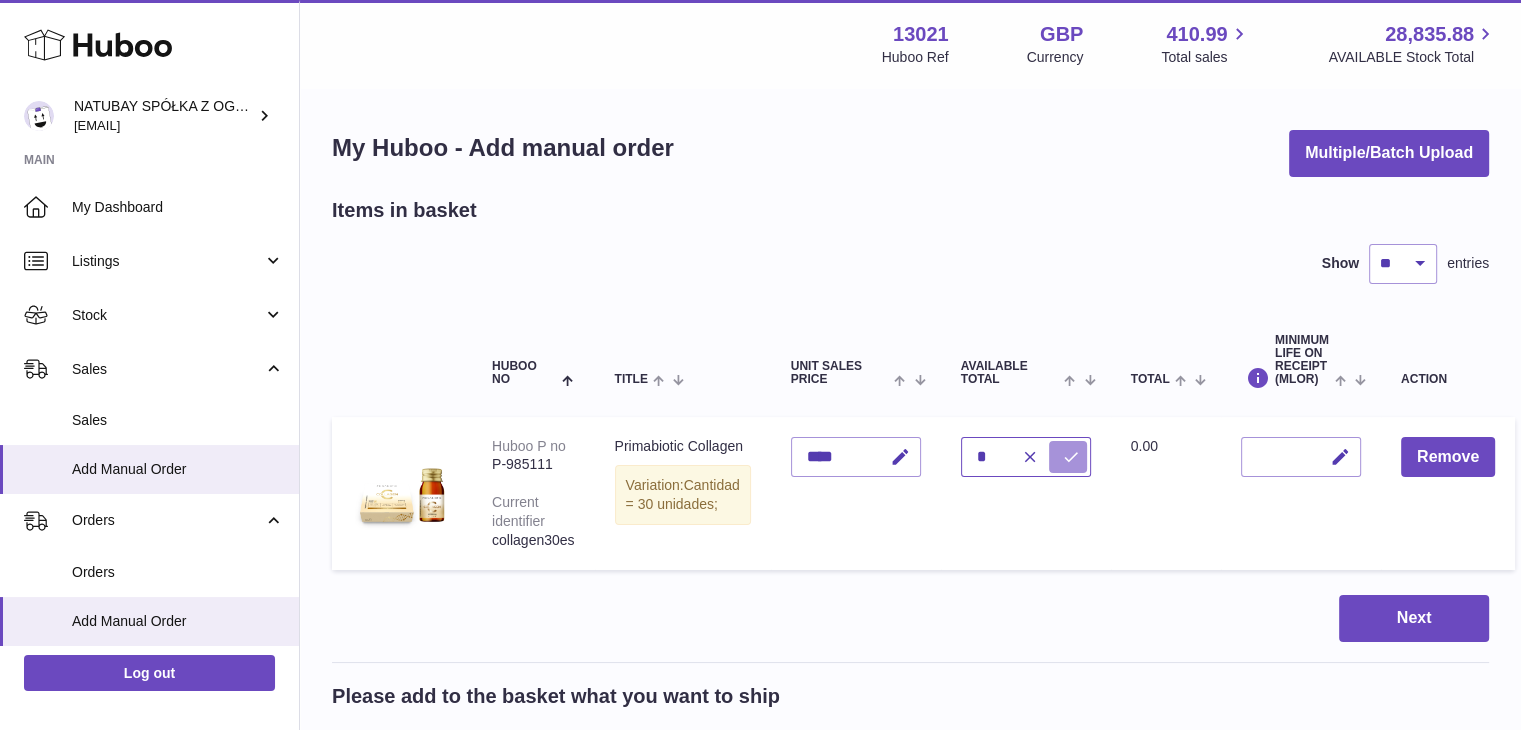type on "*" 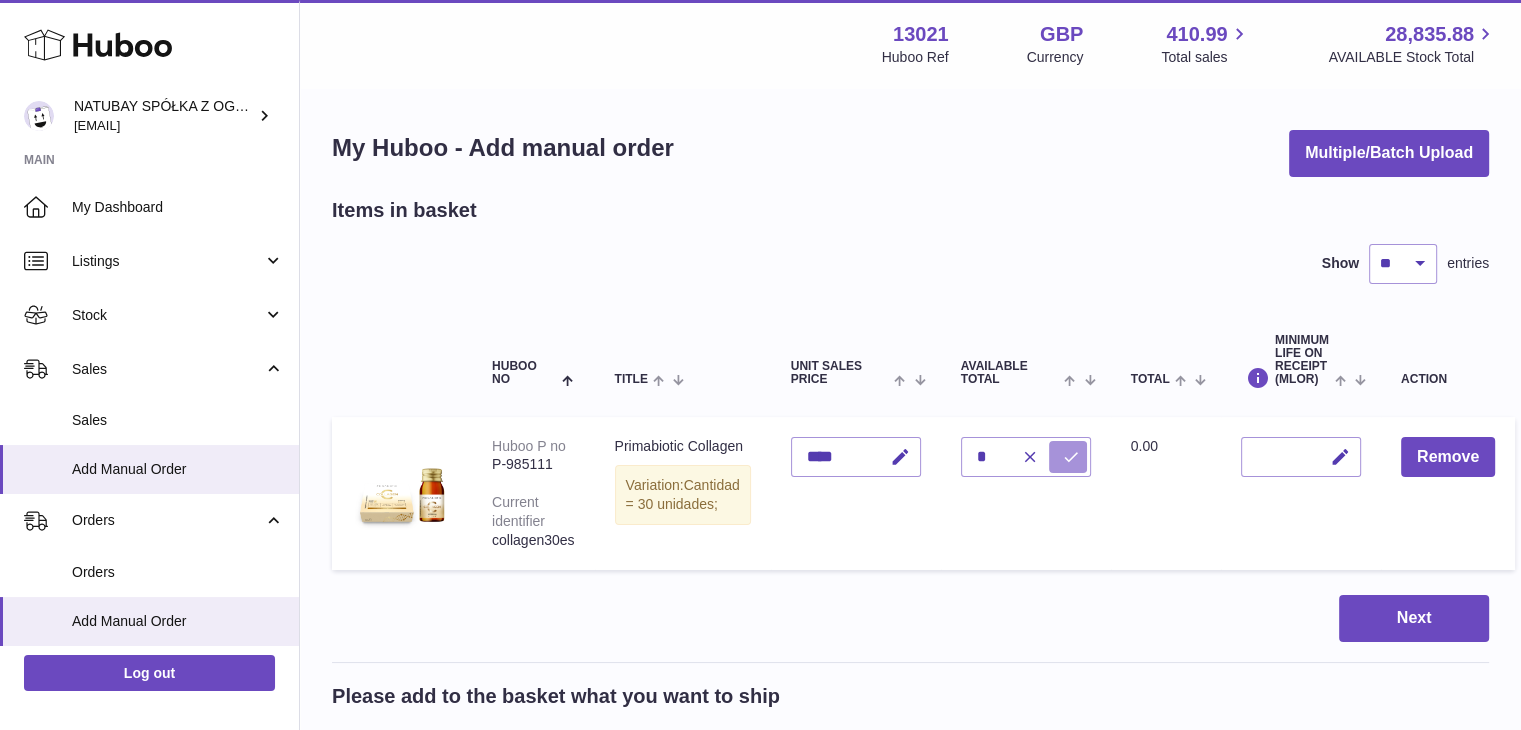 click at bounding box center (1068, 457) 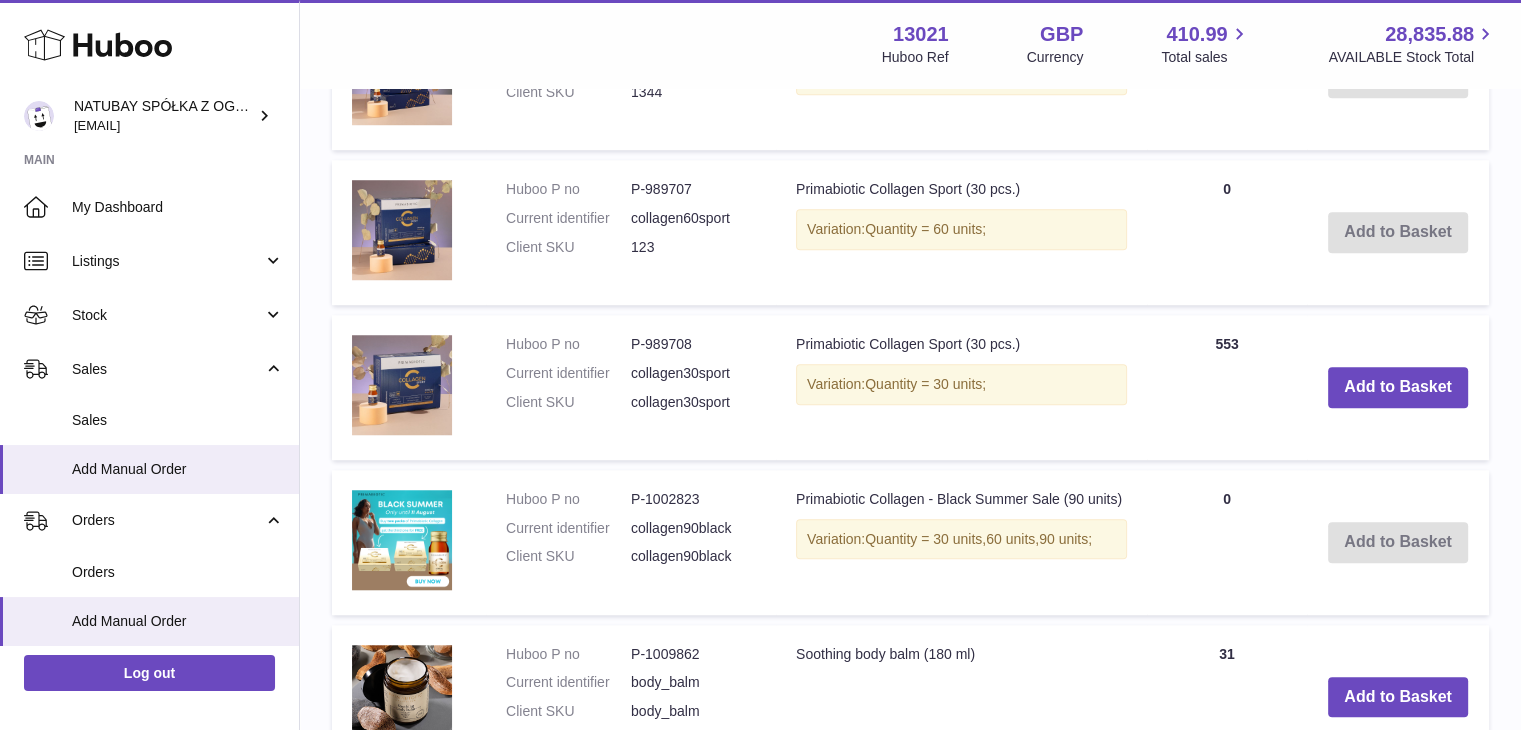 scroll, scrollTop: 2100, scrollLeft: 0, axis: vertical 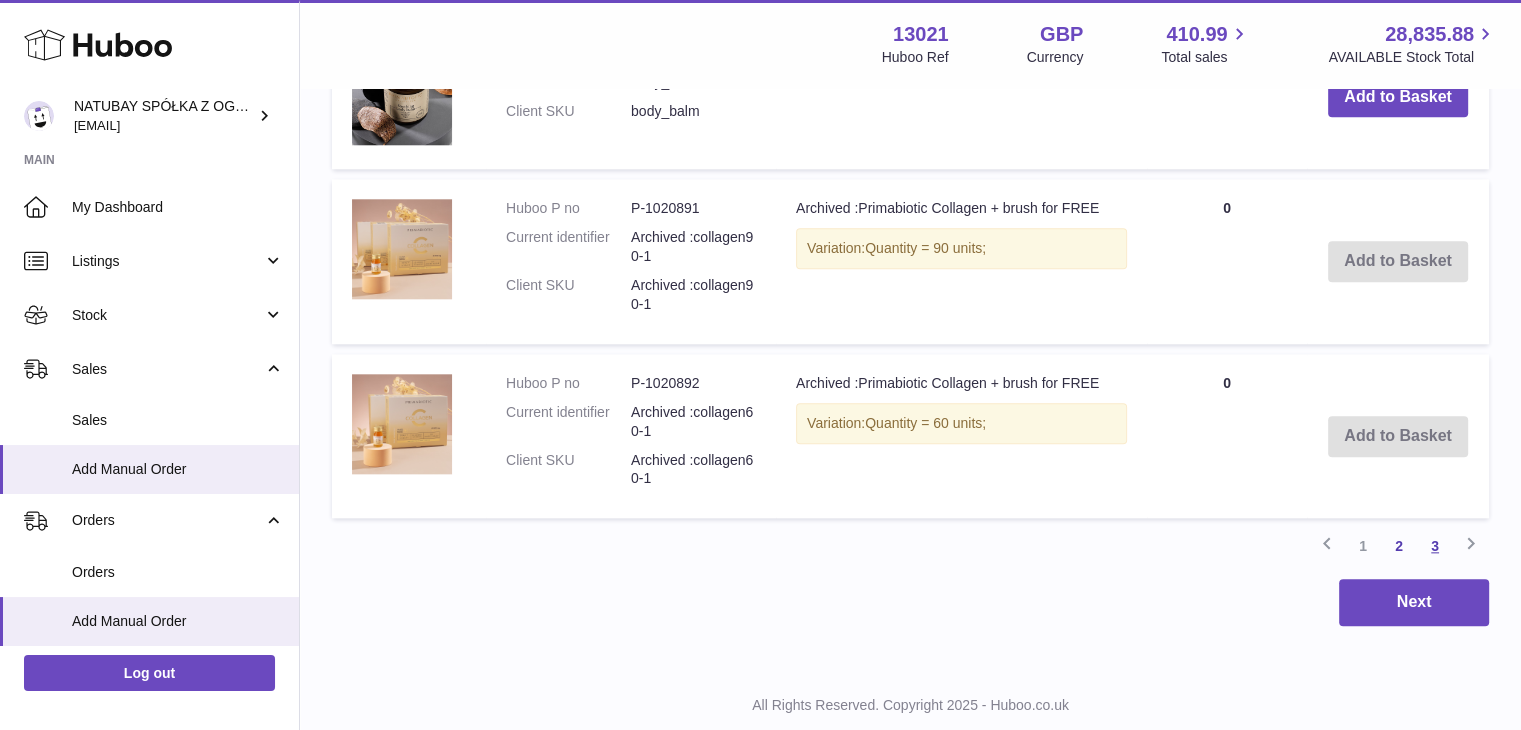 click on "3" at bounding box center (1435, 546) 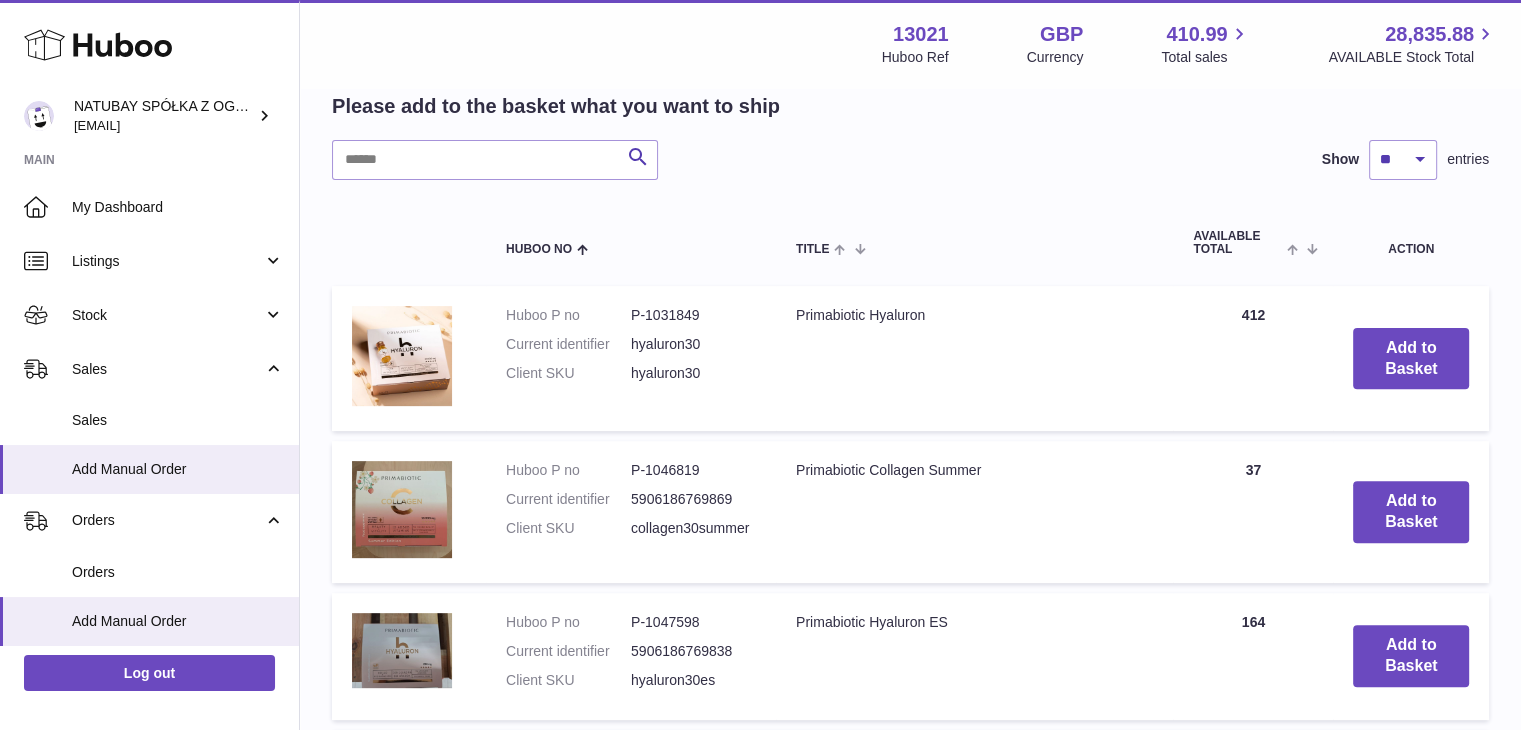 scroll, scrollTop: 790, scrollLeft: 0, axis: vertical 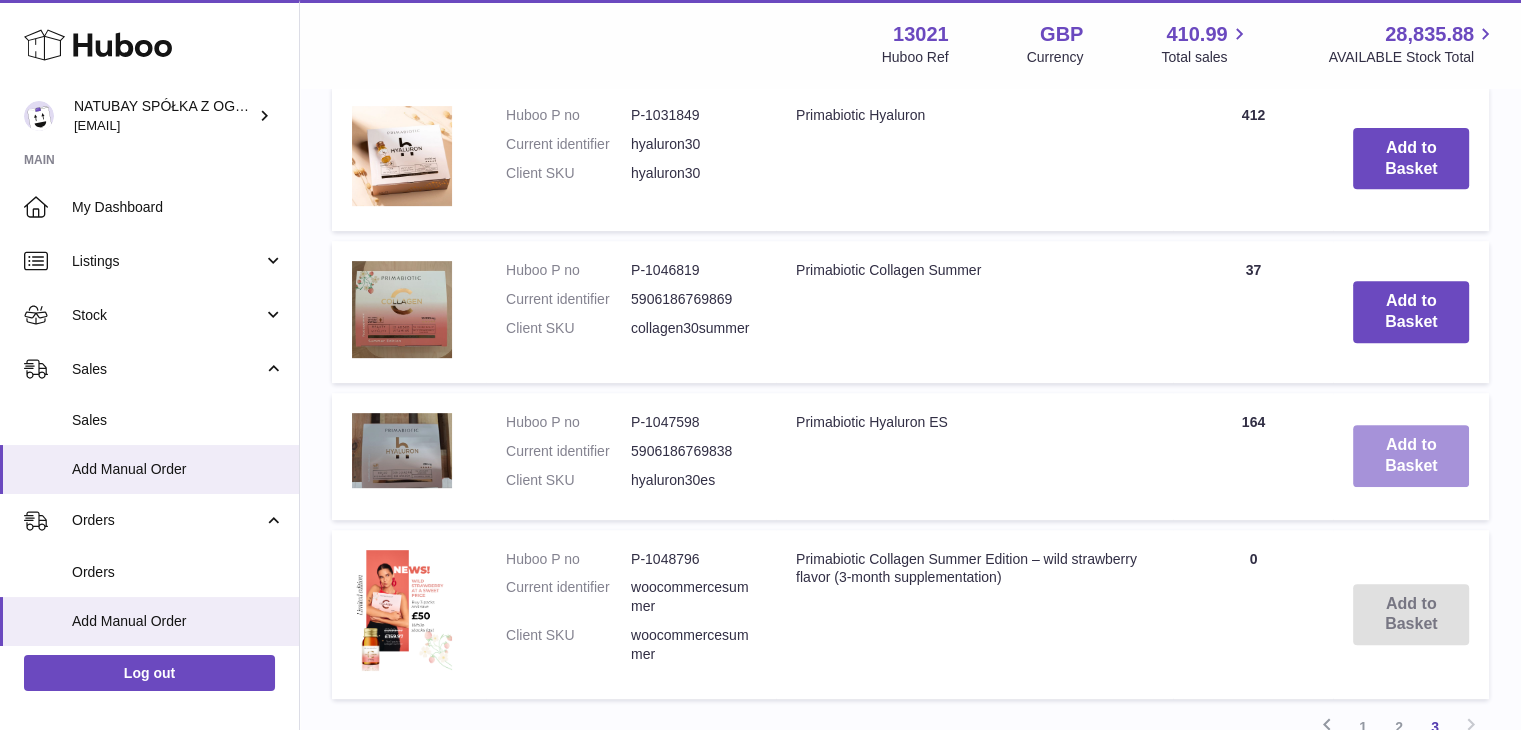 click on "Add to Basket" at bounding box center [1411, 456] 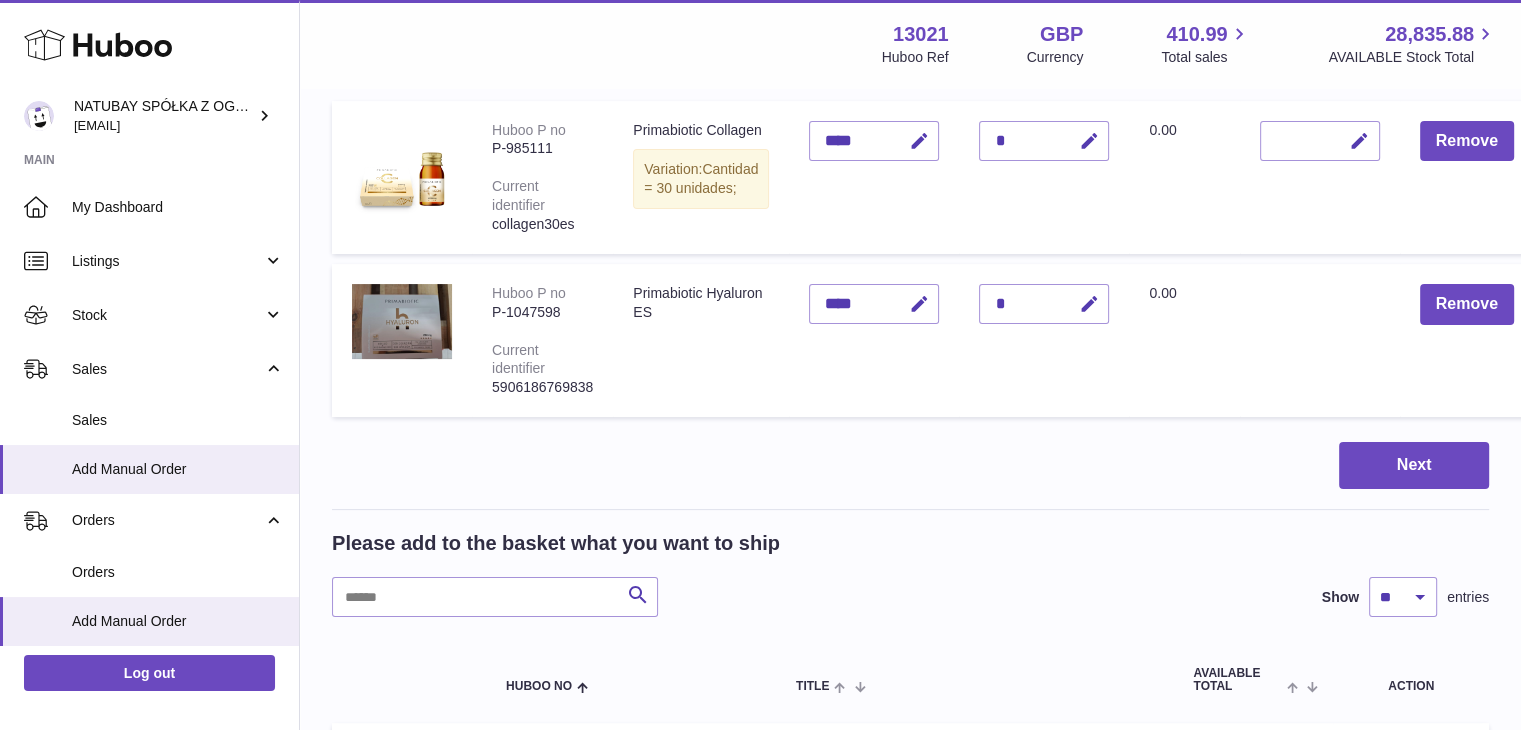 scroll, scrollTop: 200, scrollLeft: 0, axis: vertical 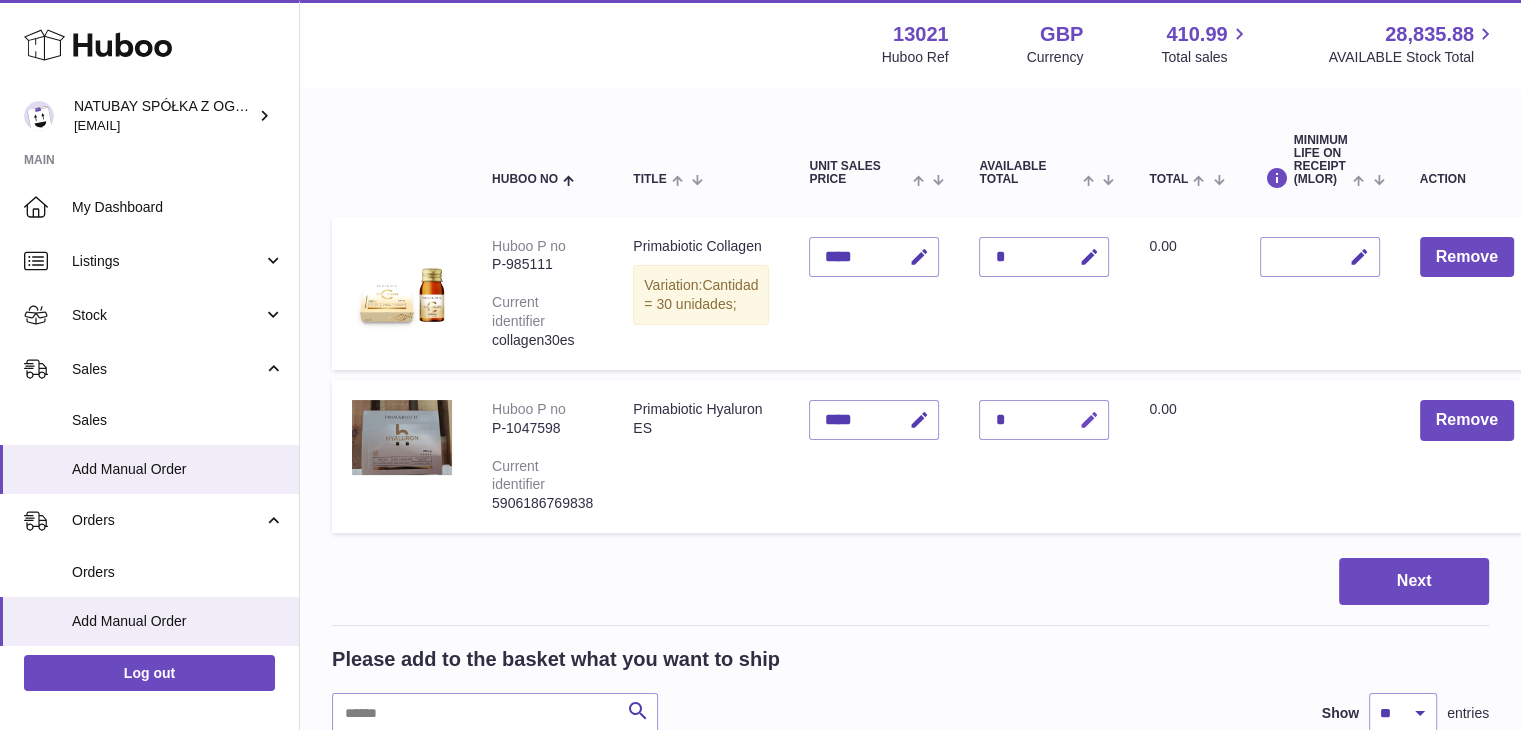 click at bounding box center [1088, 420] 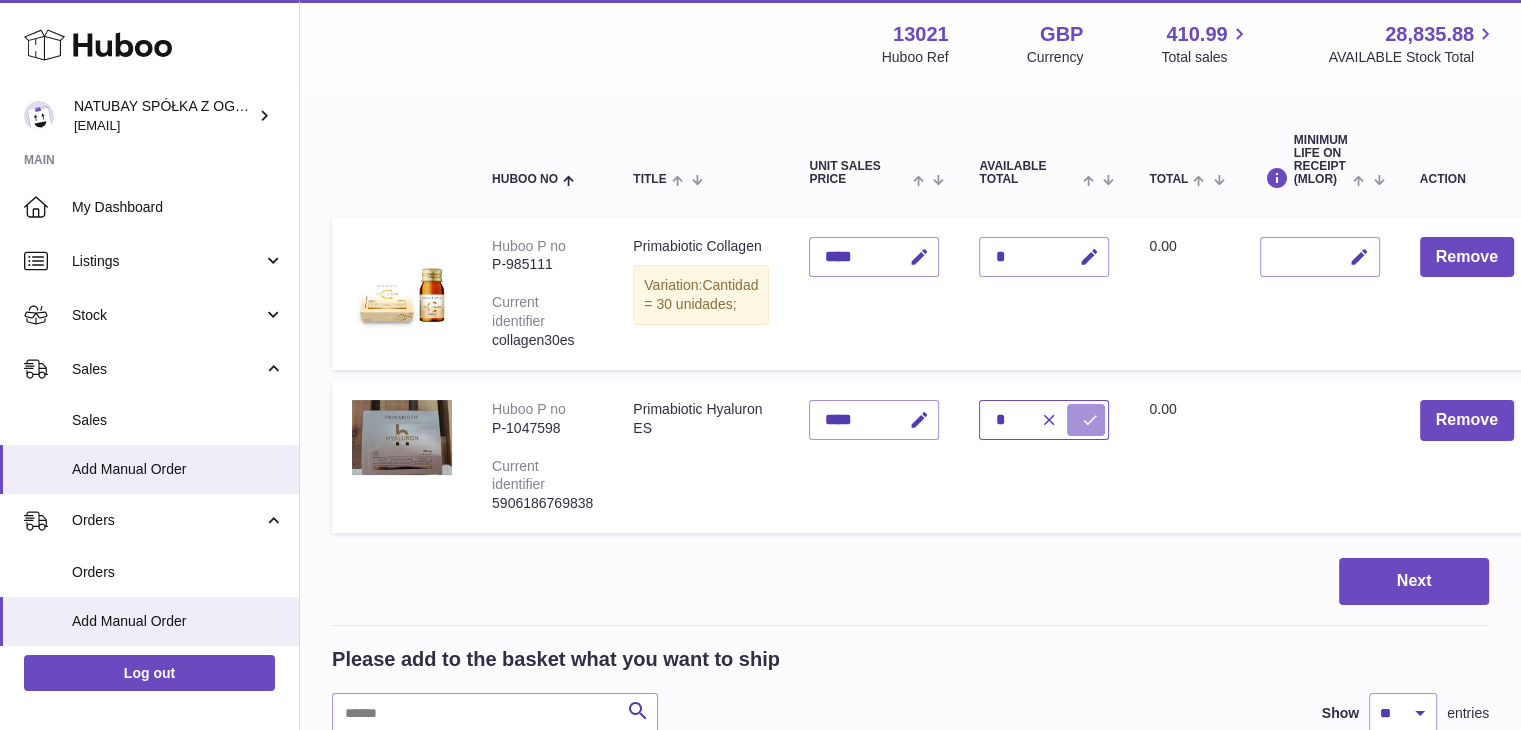 type on "*" 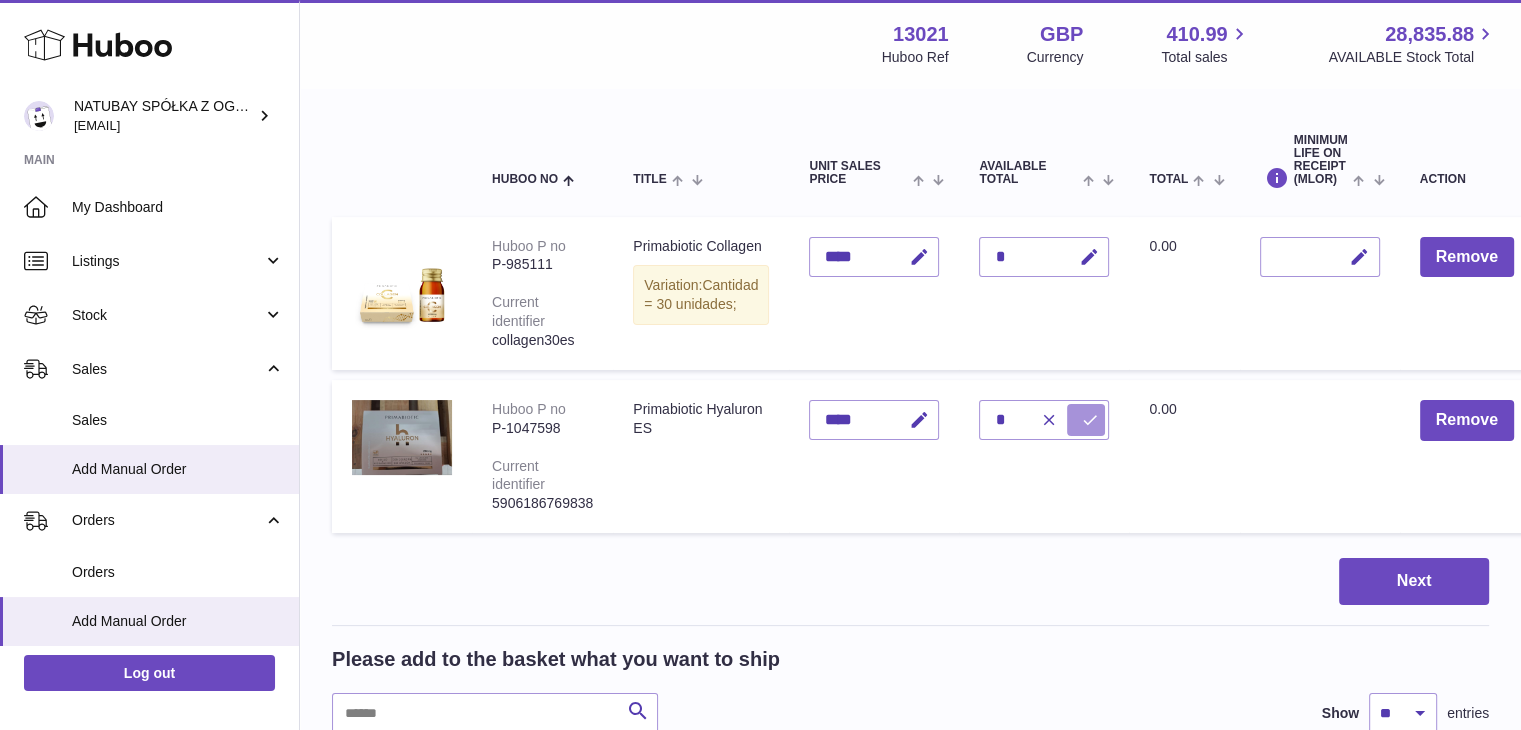 click at bounding box center [1086, 420] 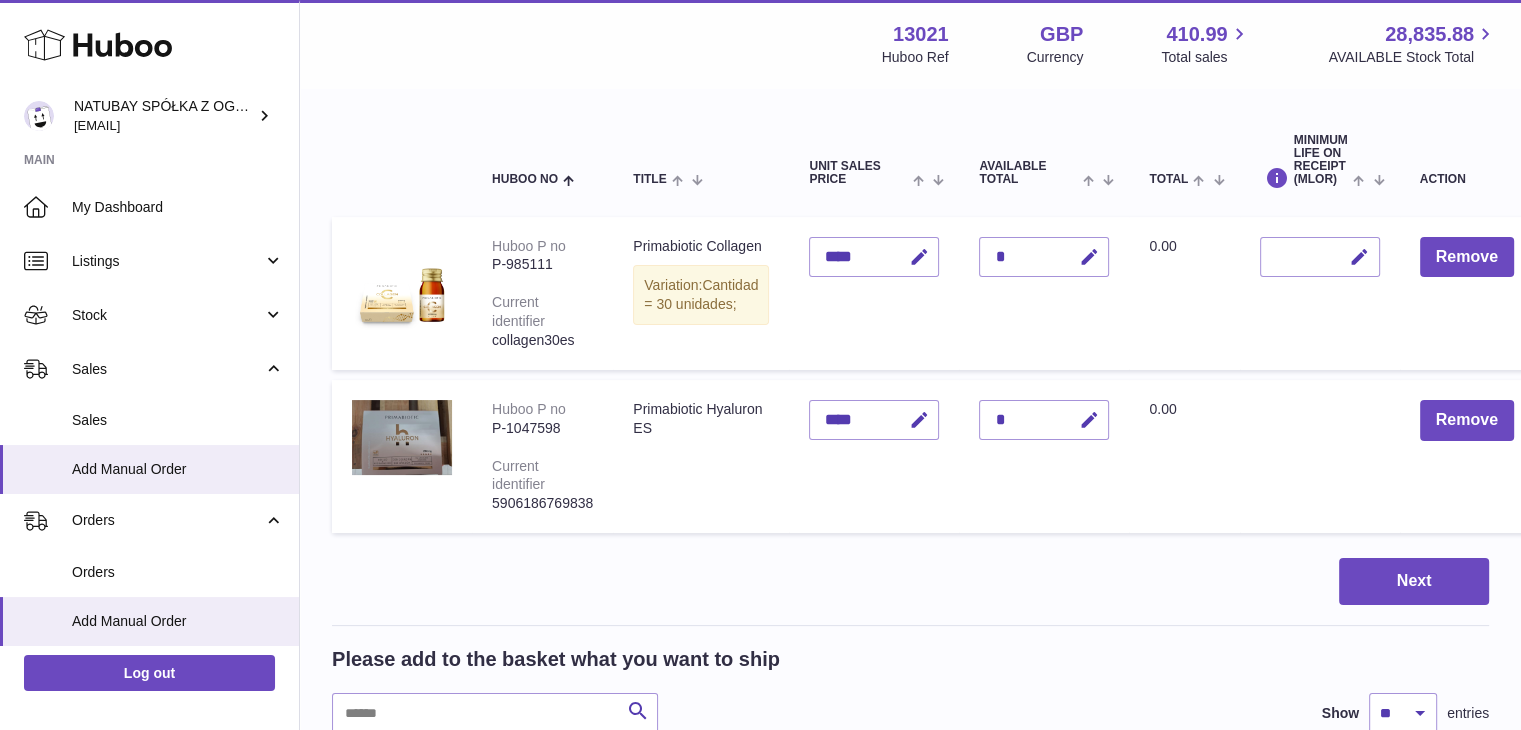 click on "Total   0.00" at bounding box center [1184, 456] 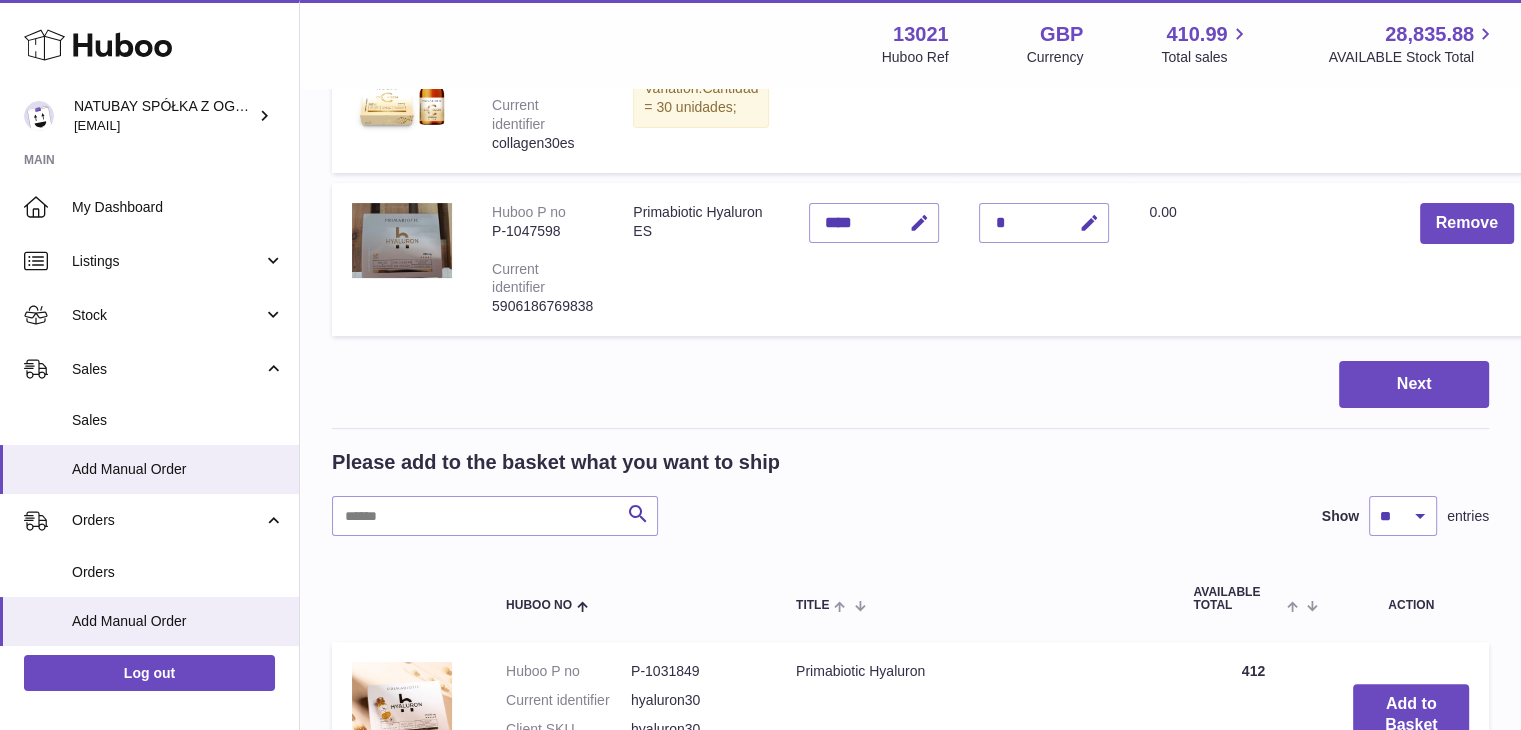 scroll, scrollTop: 400, scrollLeft: 0, axis: vertical 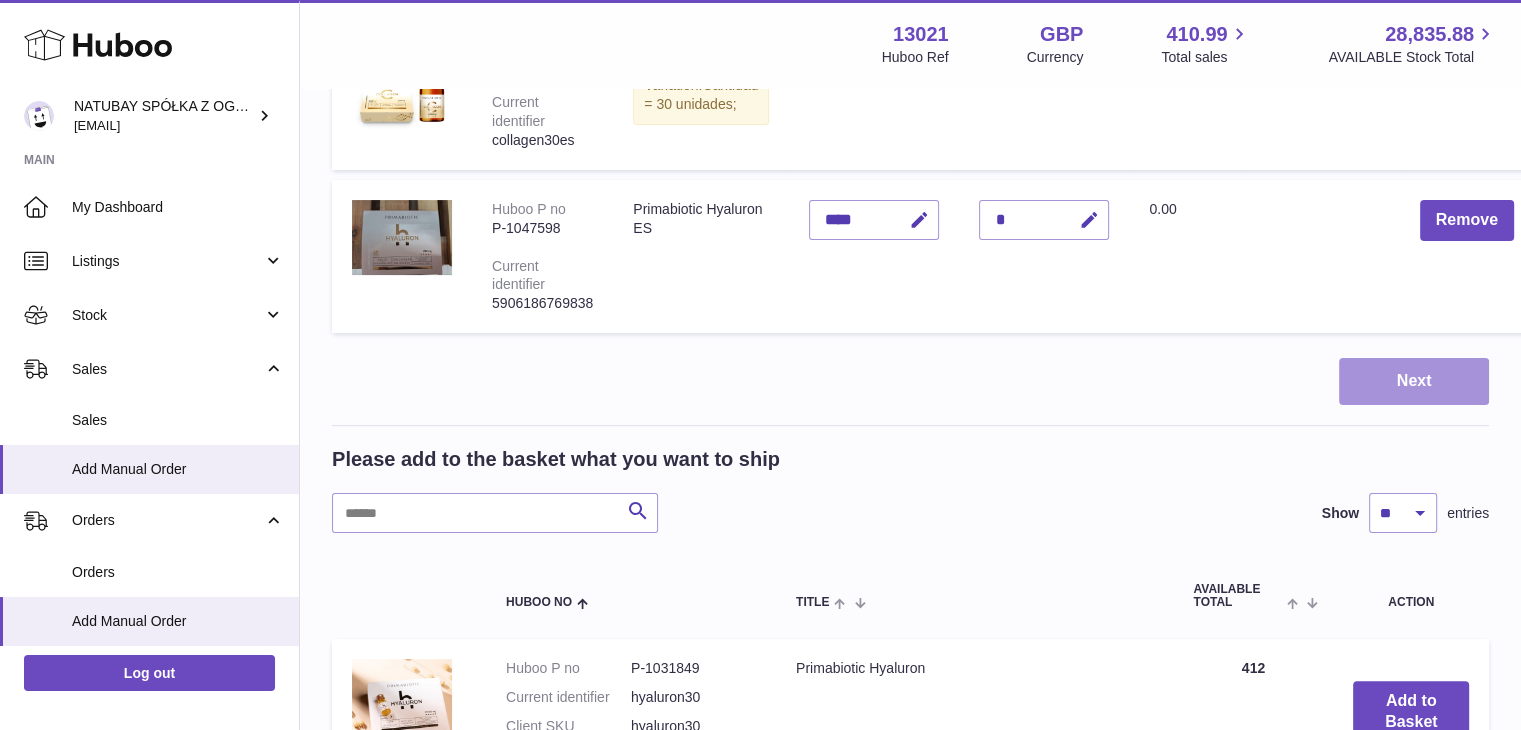 click on "Next" at bounding box center (1414, 381) 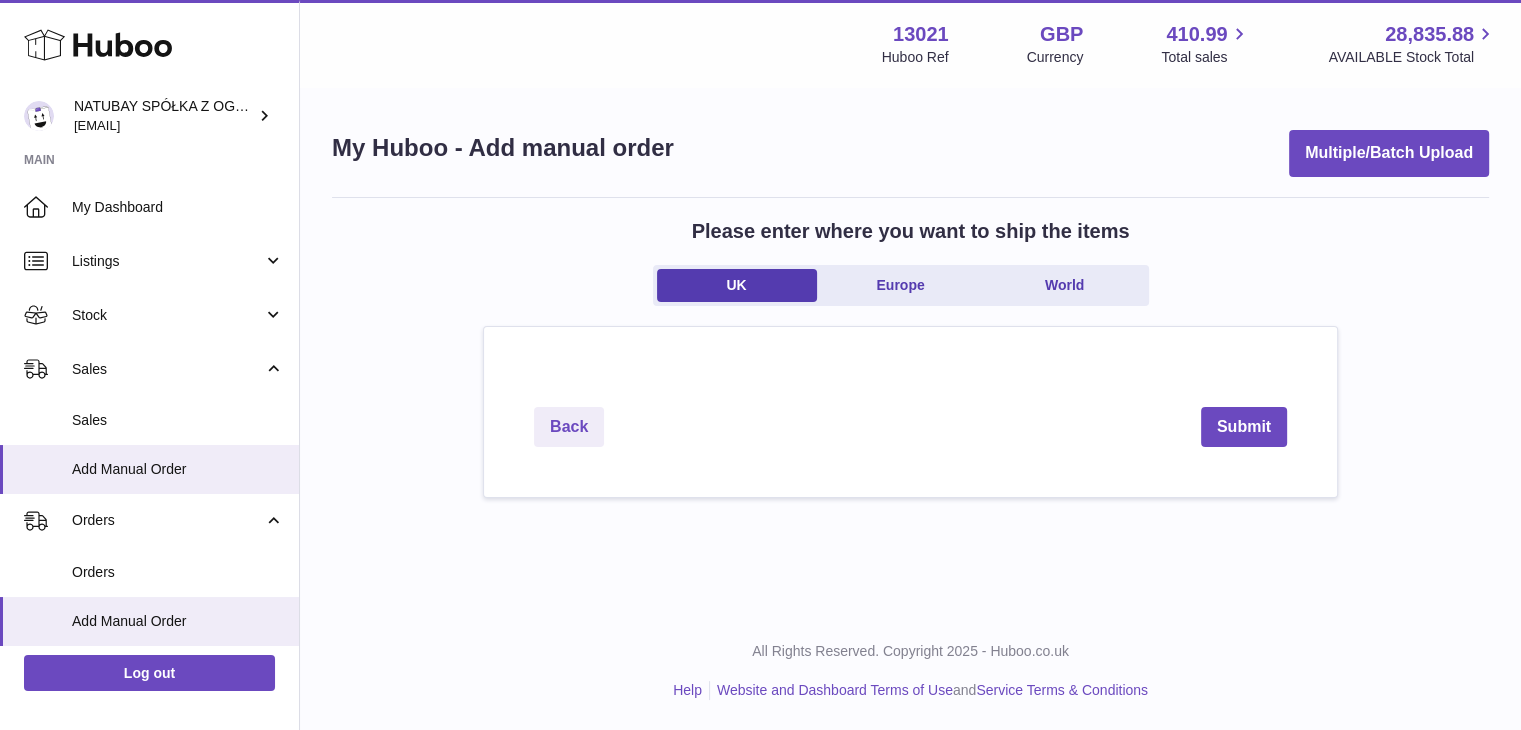 scroll, scrollTop: 0, scrollLeft: 0, axis: both 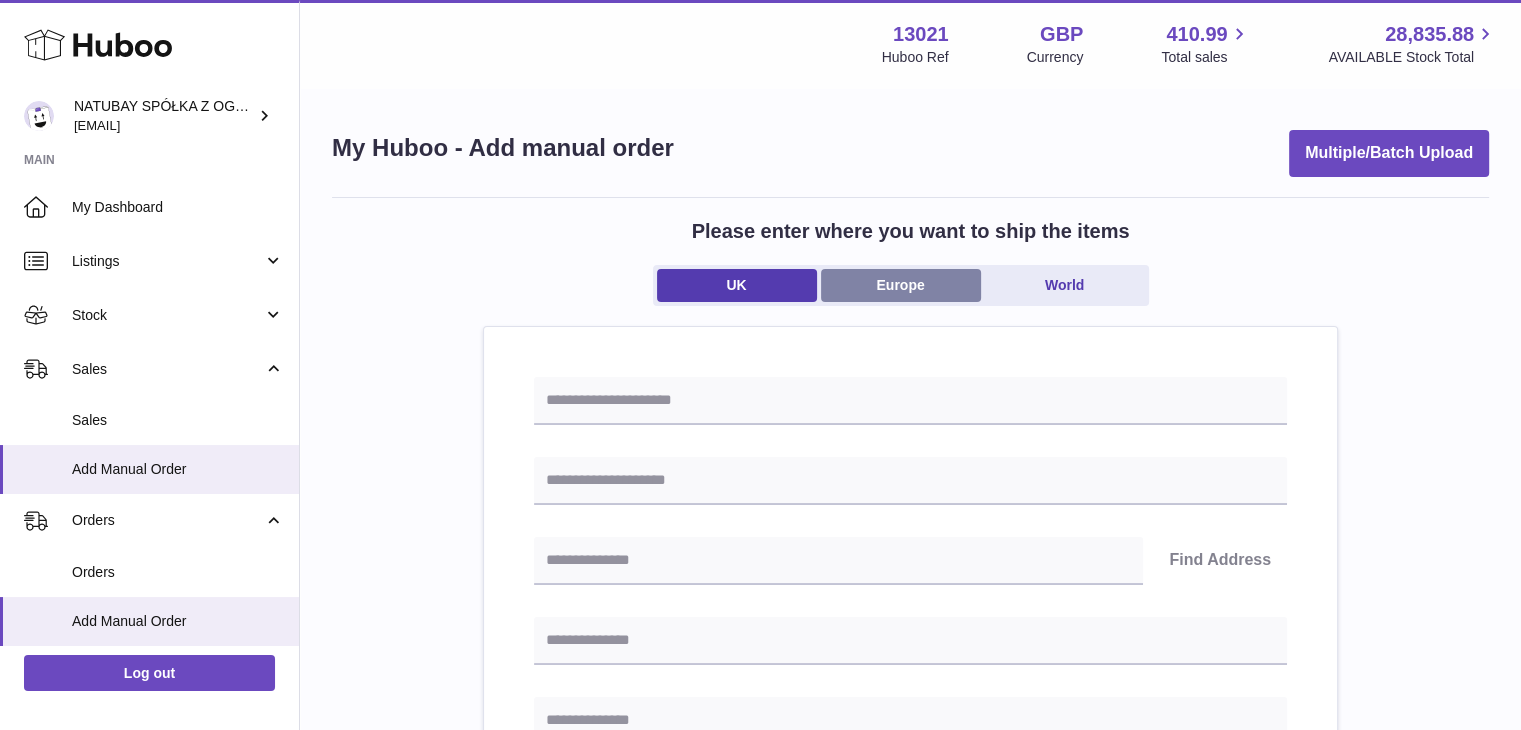 click on "Europe" at bounding box center [901, 285] 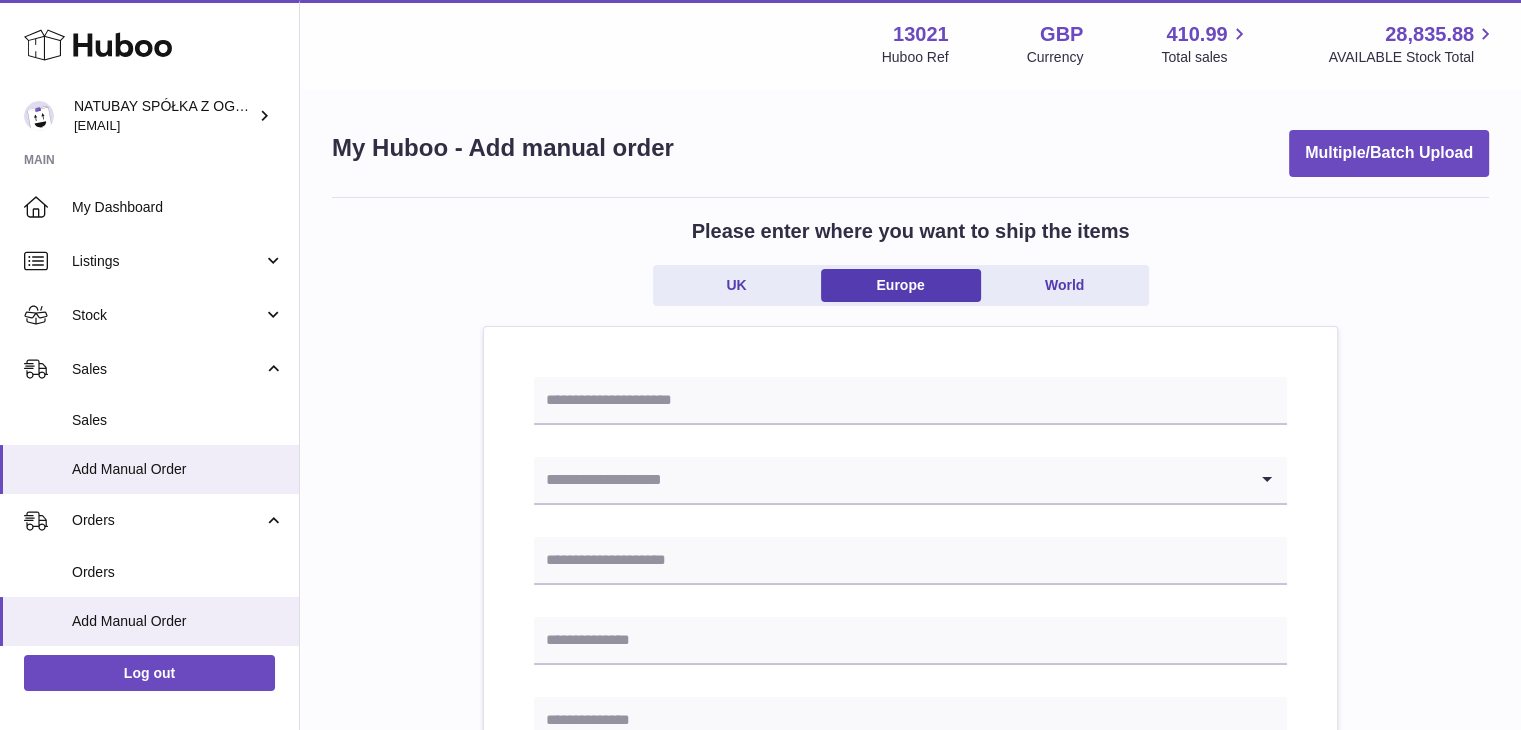click at bounding box center (890, 480) 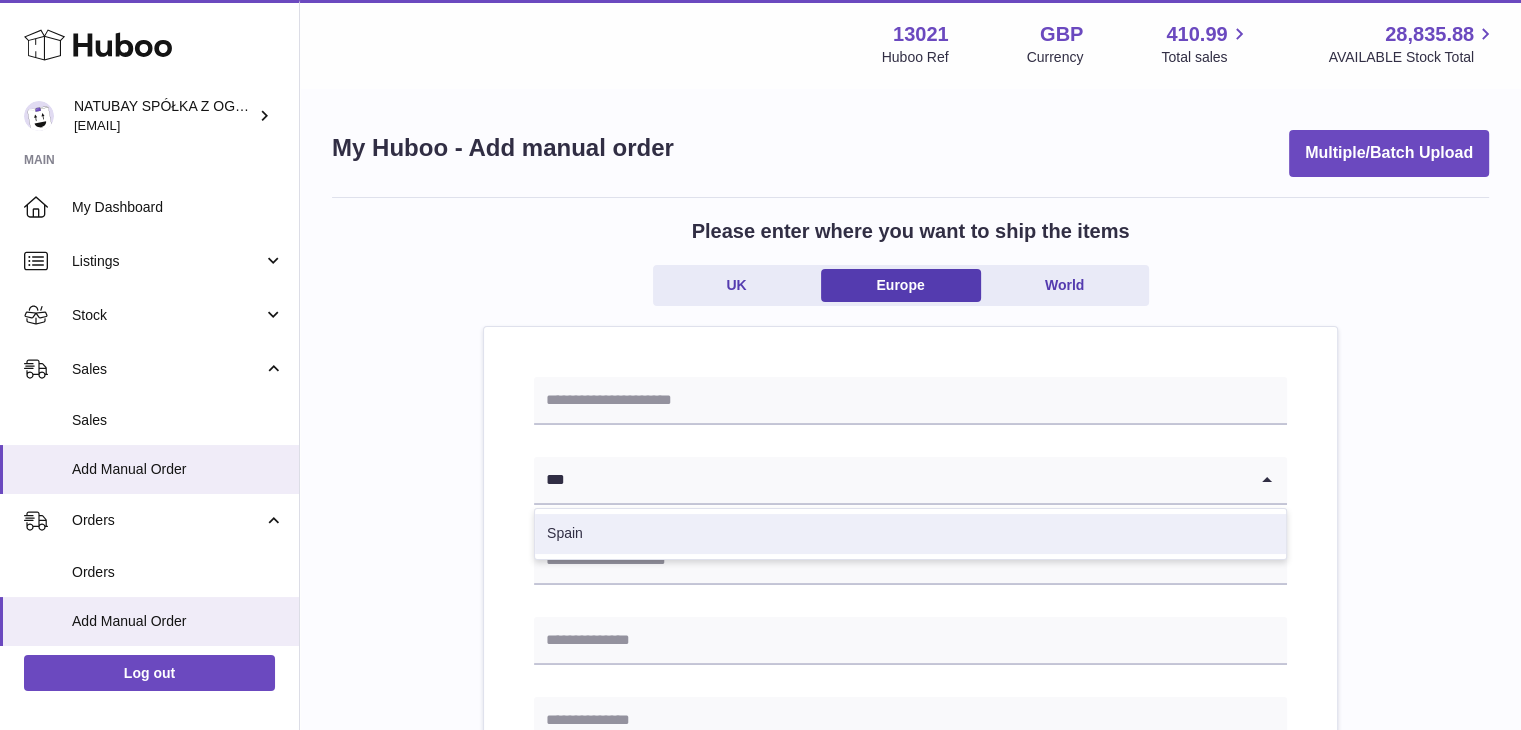 click on "Spain" at bounding box center [910, 534] 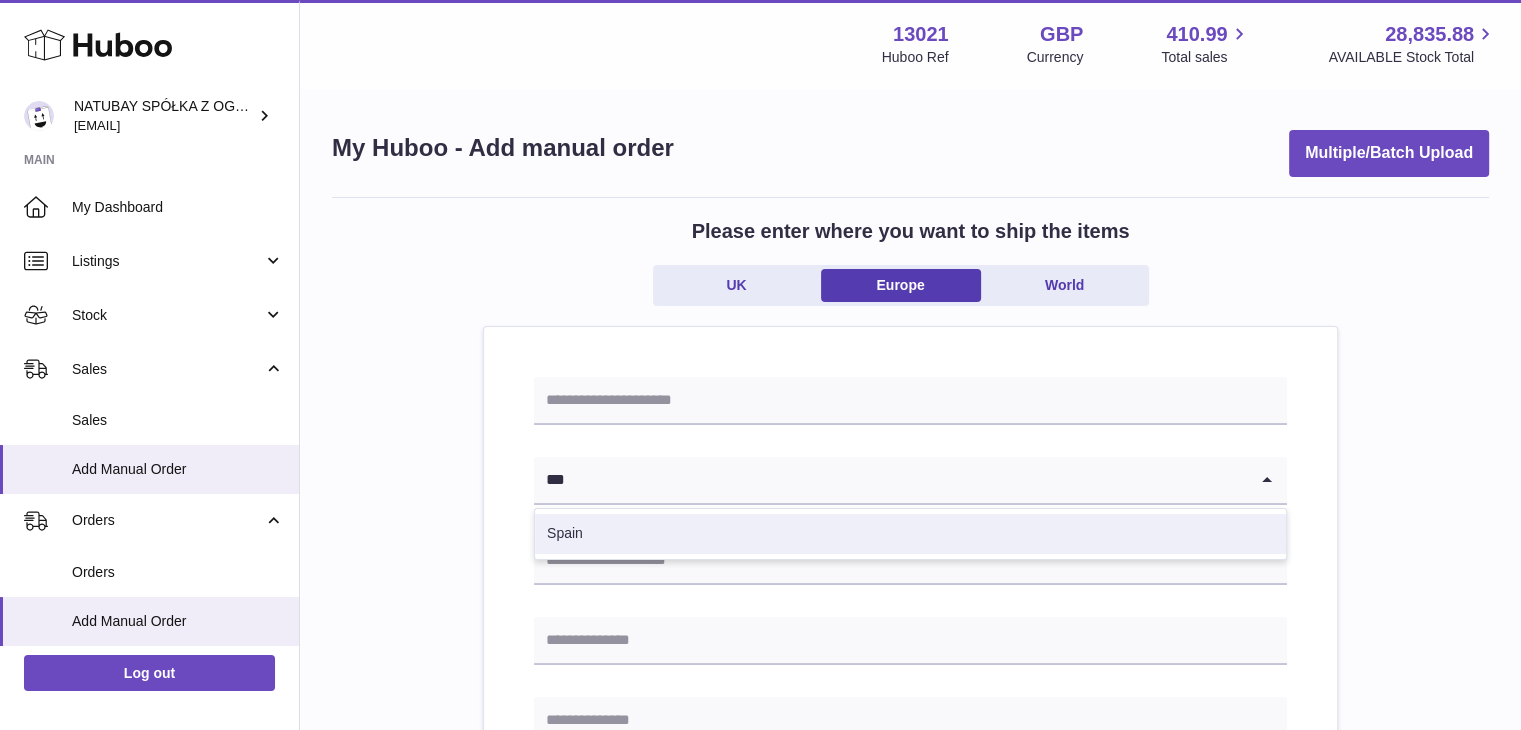type on "***" 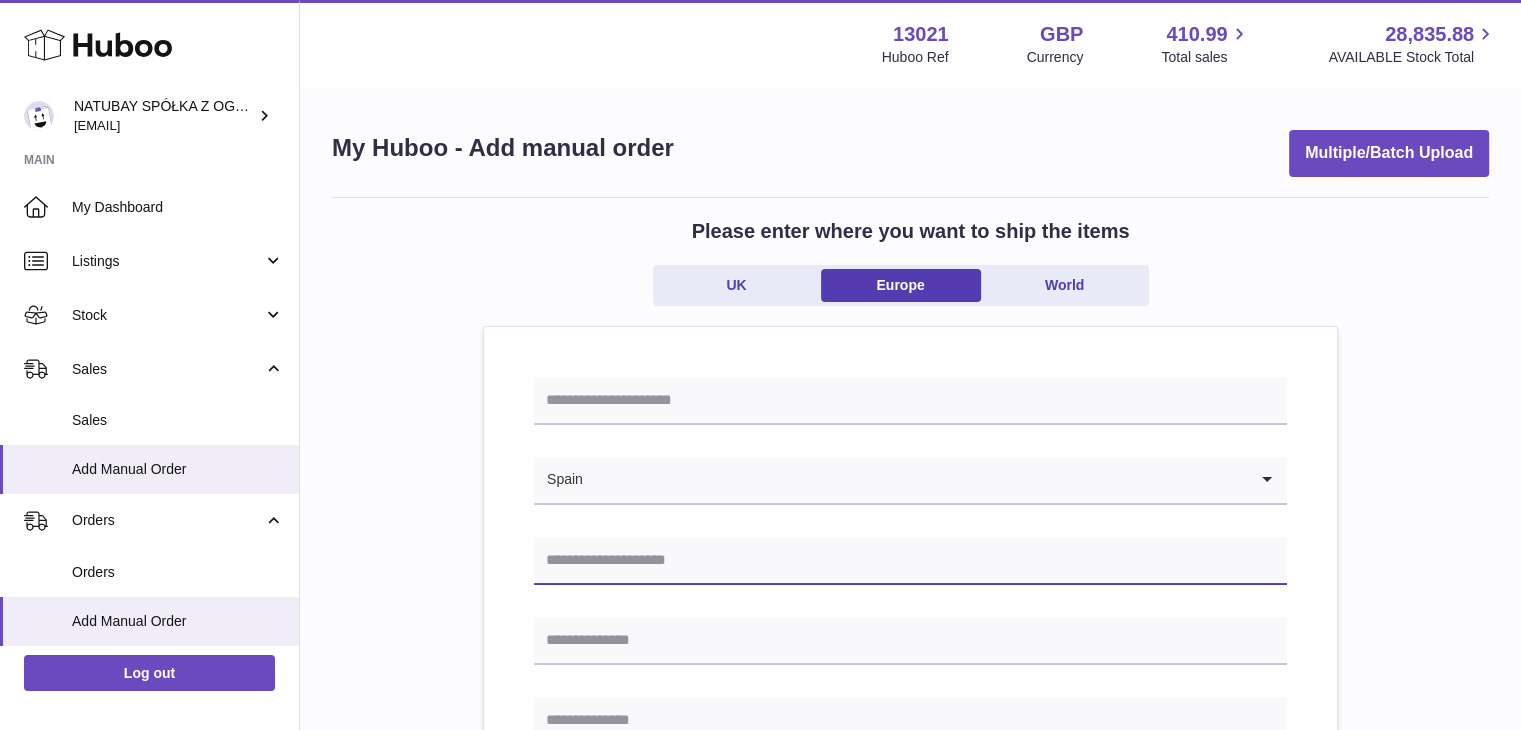 click at bounding box center [910, 561] 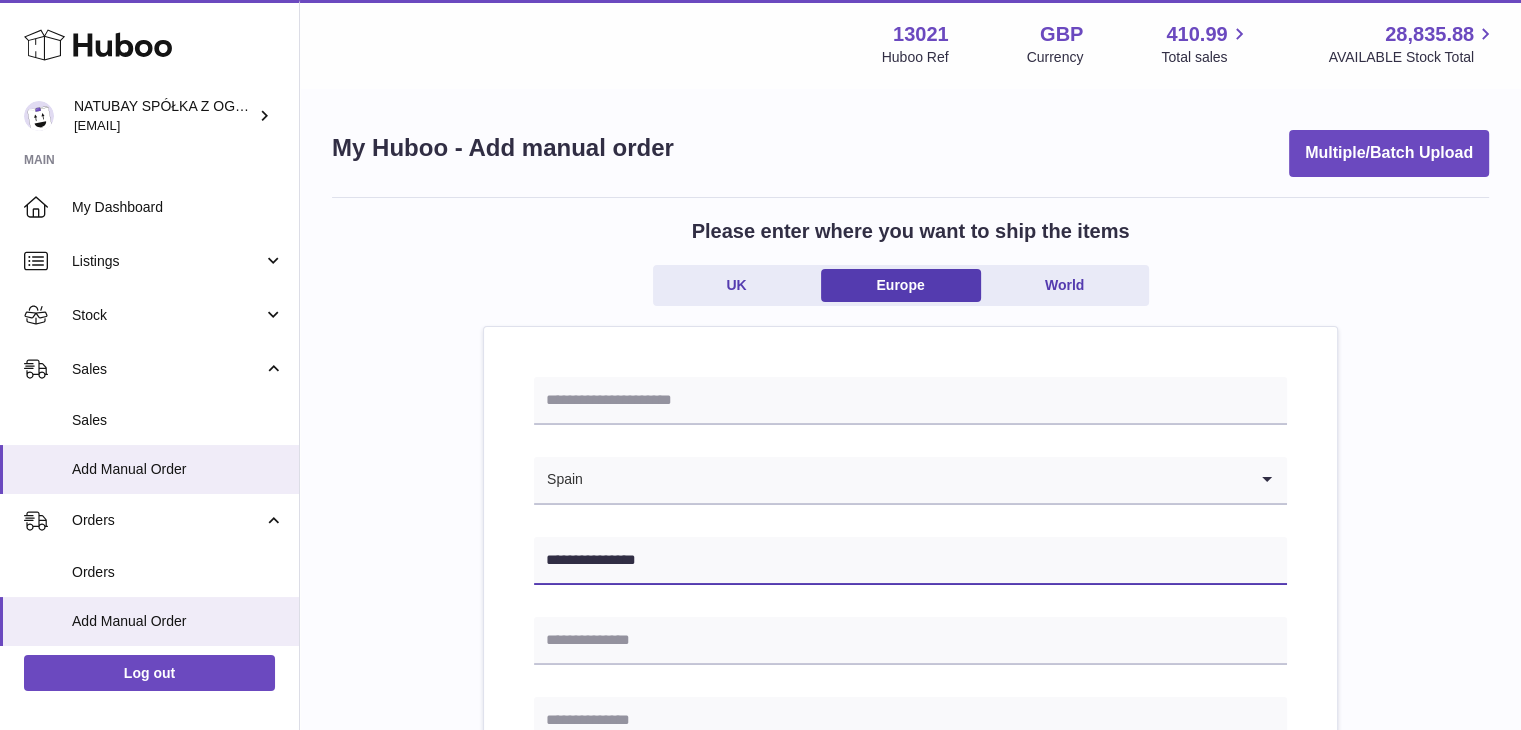 type on "**********" 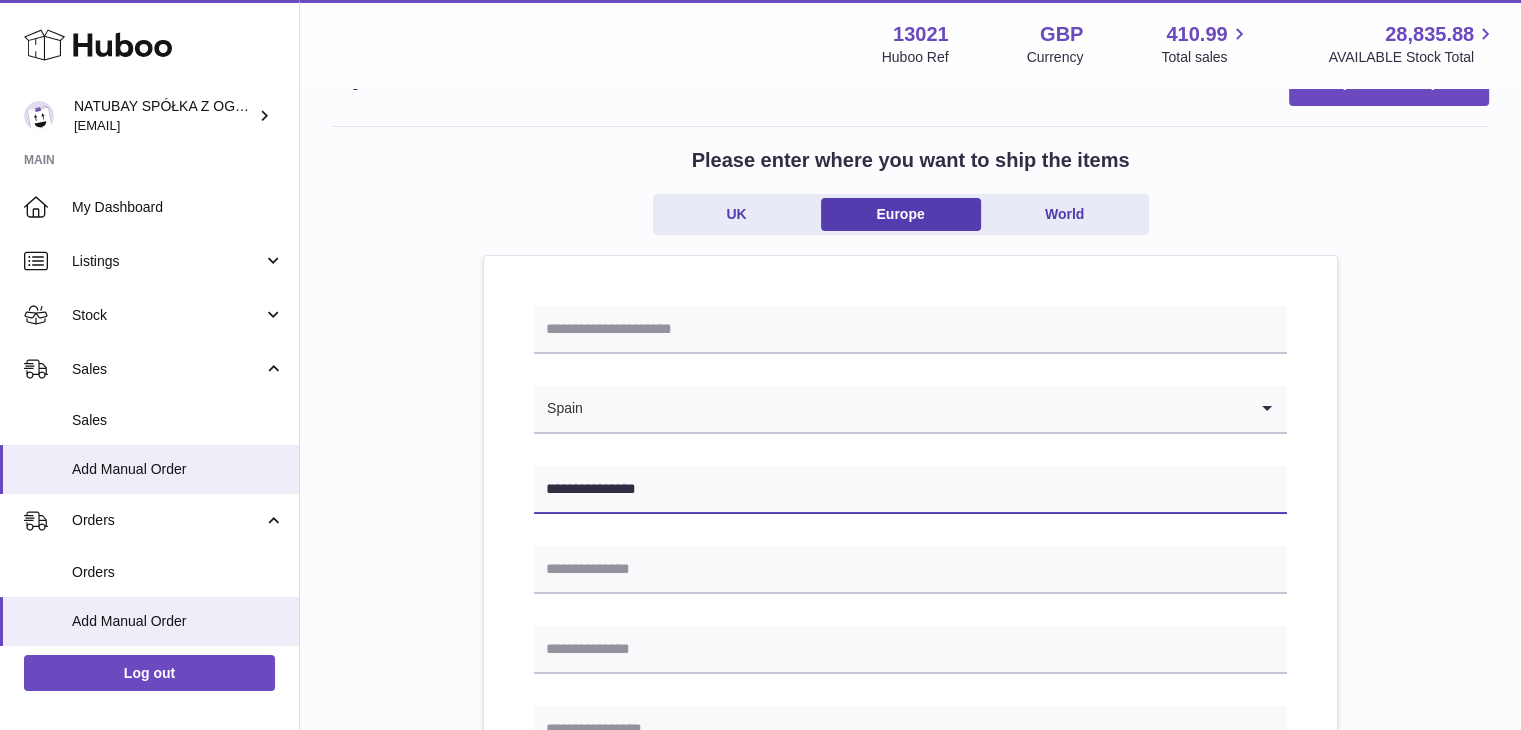 scroll, scrollTop: 72, scrollLeft: 0, axis: vertical 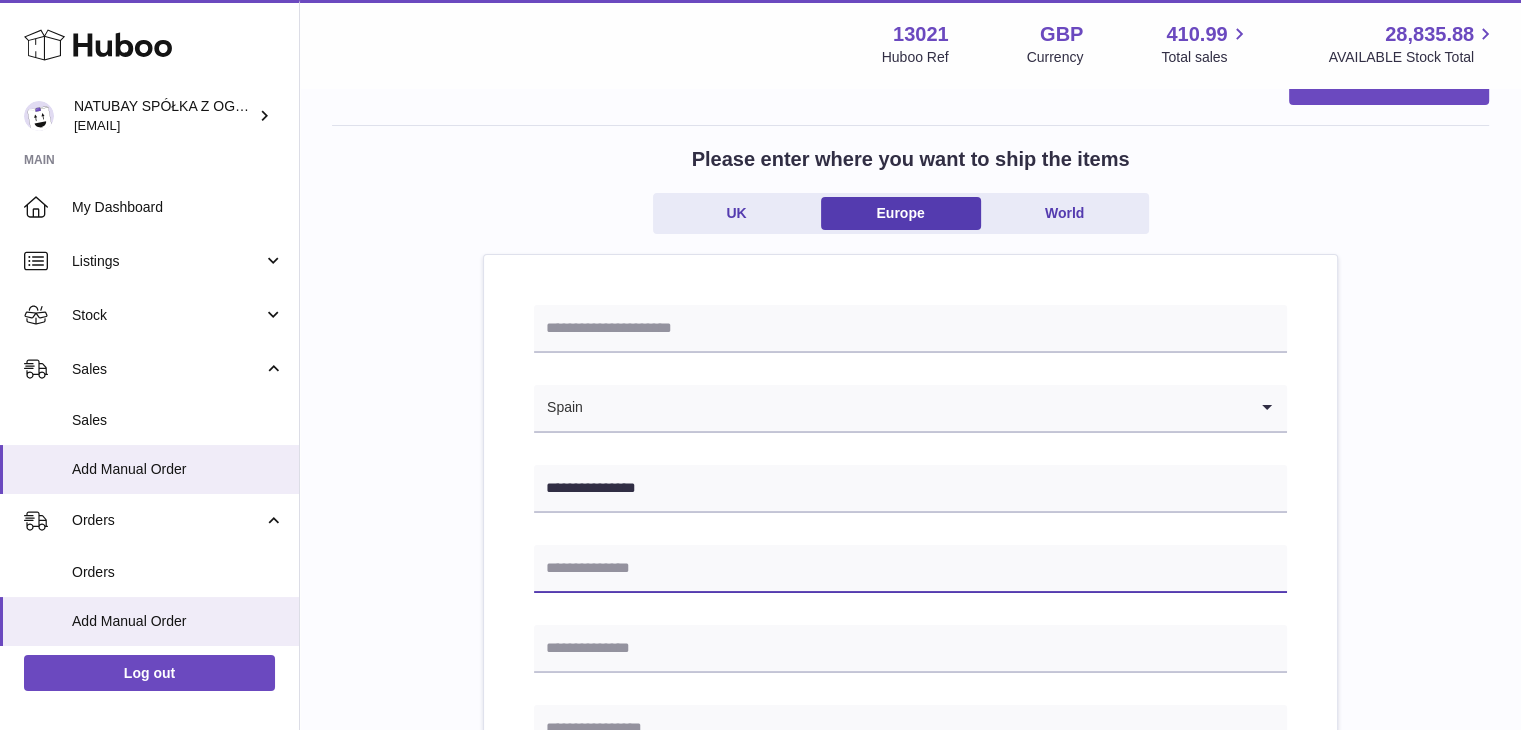 click at bounding box center [910, 569] 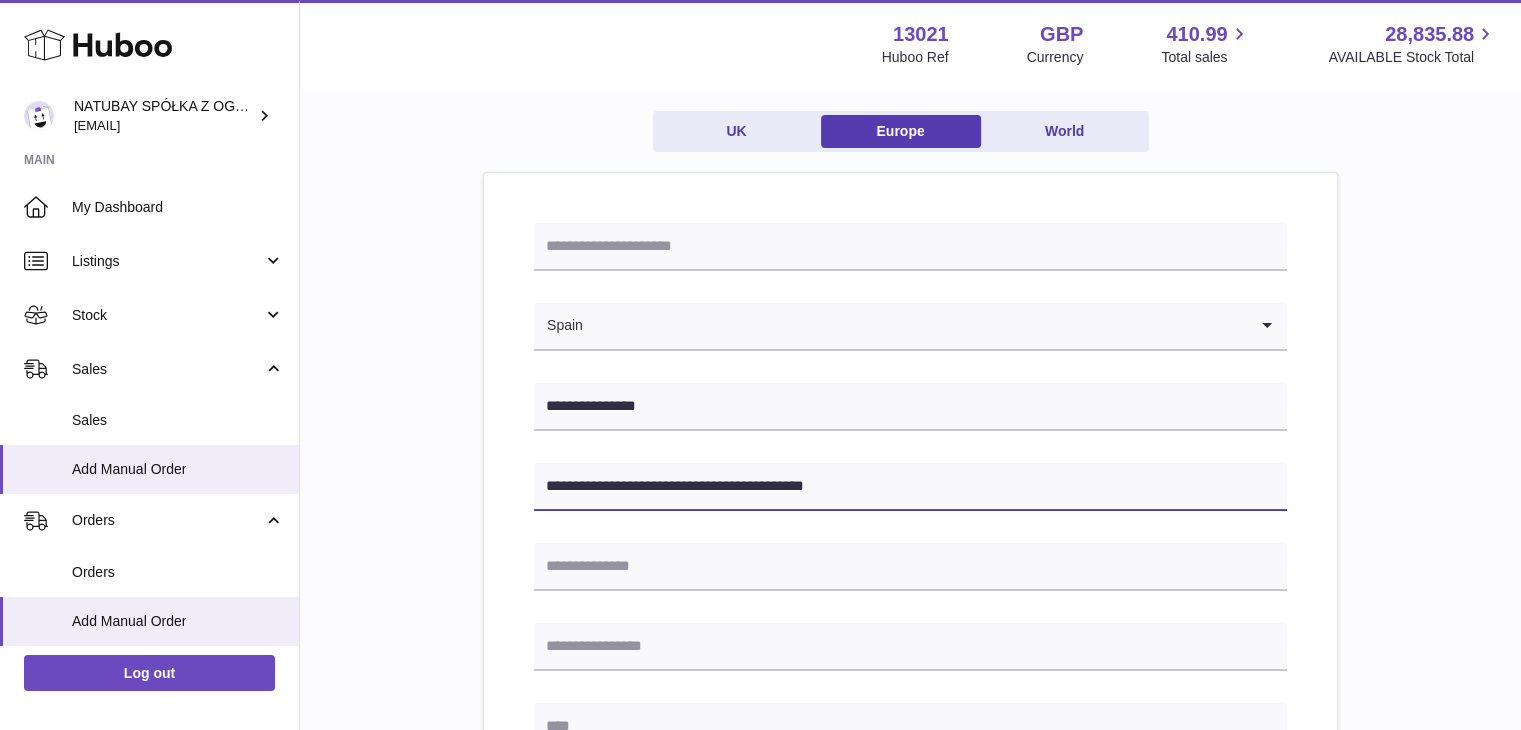 scroll, scrollTop: 155, scrollLeft: 0, axis: vertical 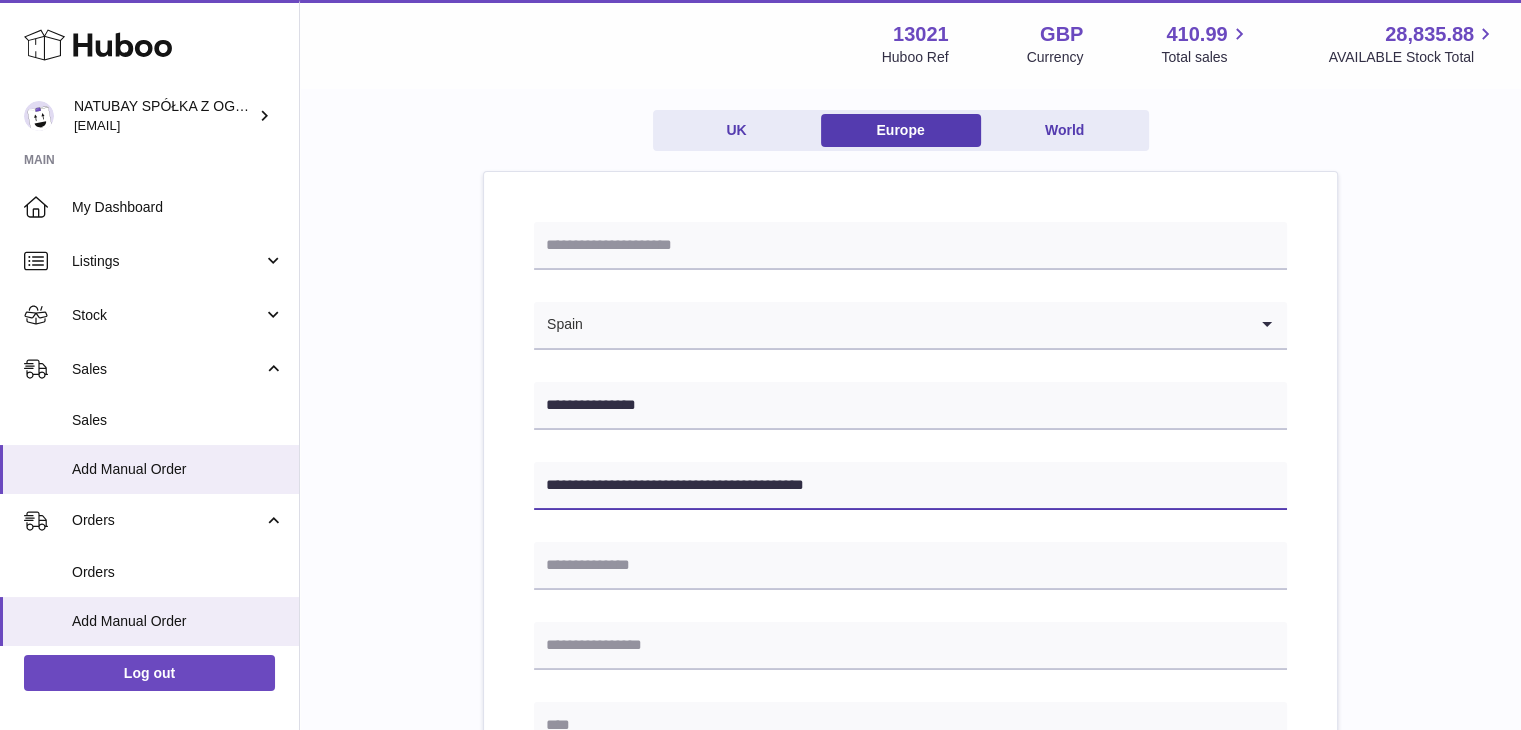 drag, startPoint x: 871, startPoint y: 477, endPoint x: 752, endPoint y: 482, distance: 119.104996 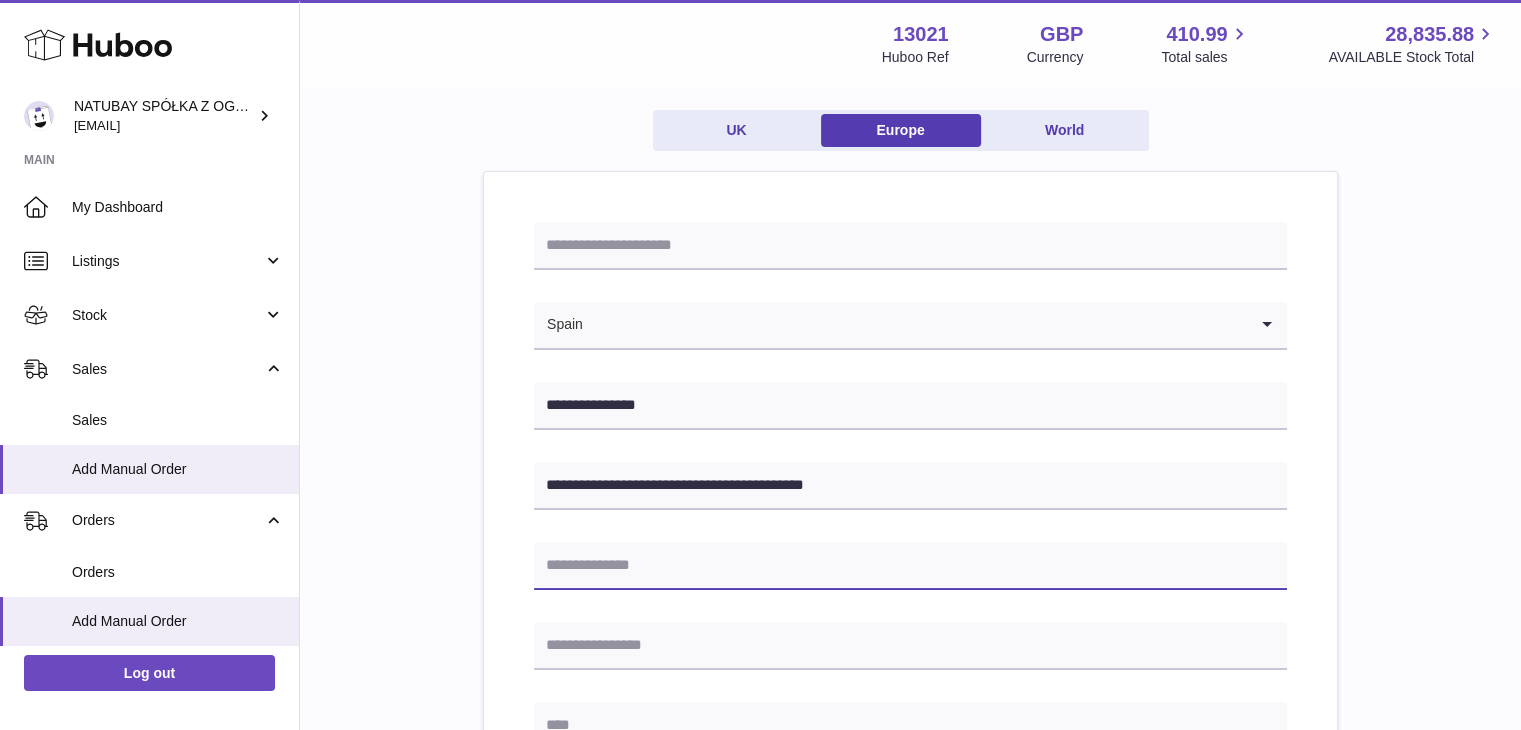 click at bounding box center (910, 566) 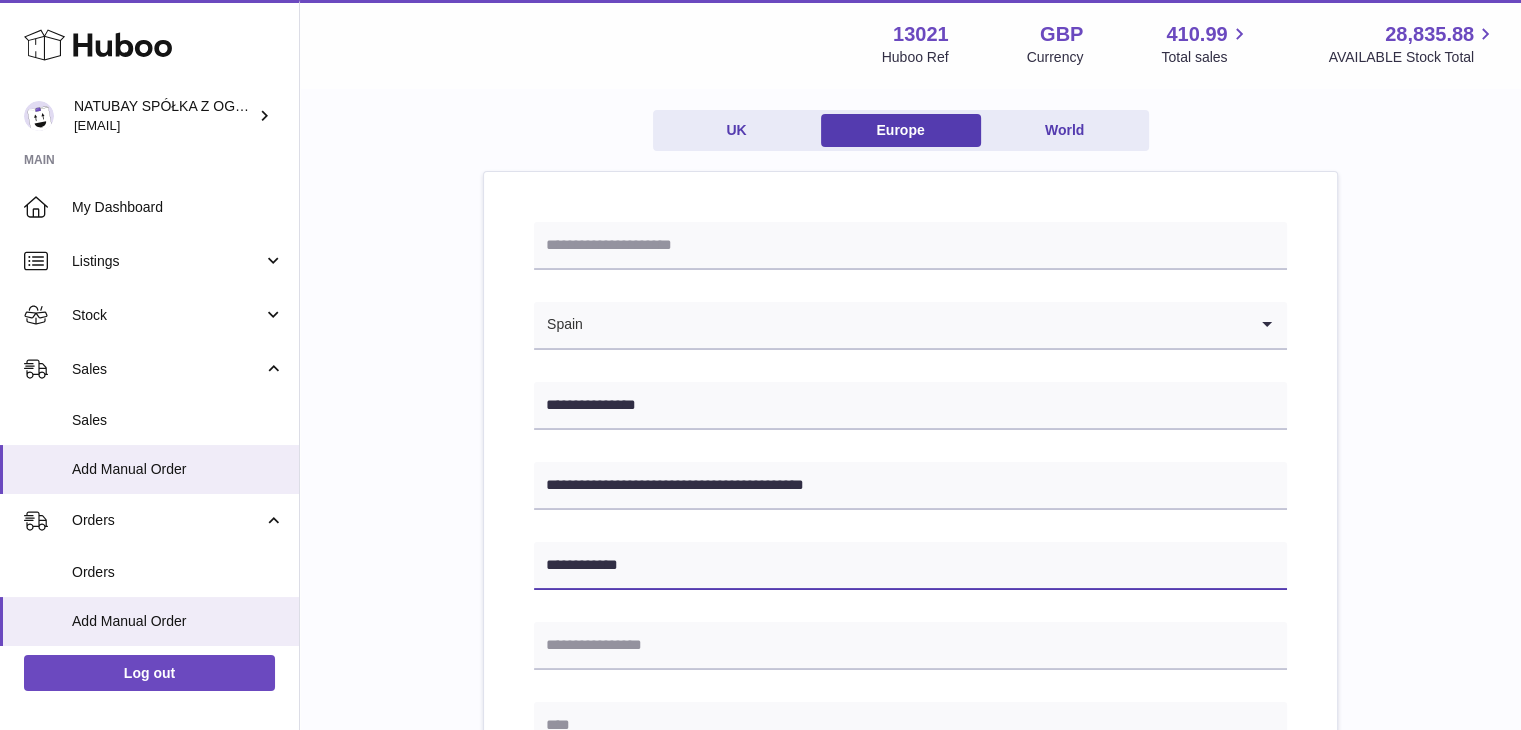 type on "**********" 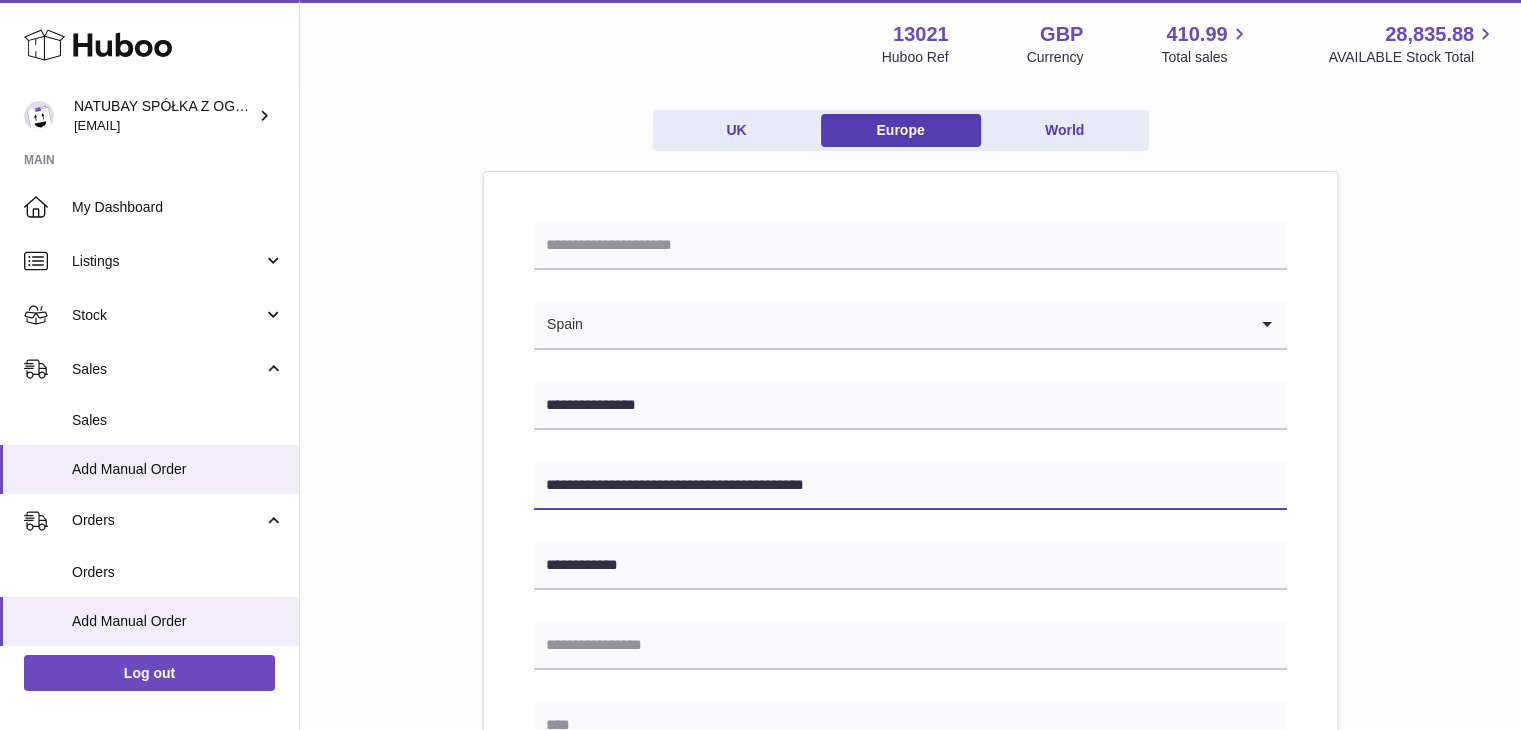 drag, startPoint x: 854, startPoint y: 484, endPoint x: 744, endPoint y: 500, distance: 111.15755 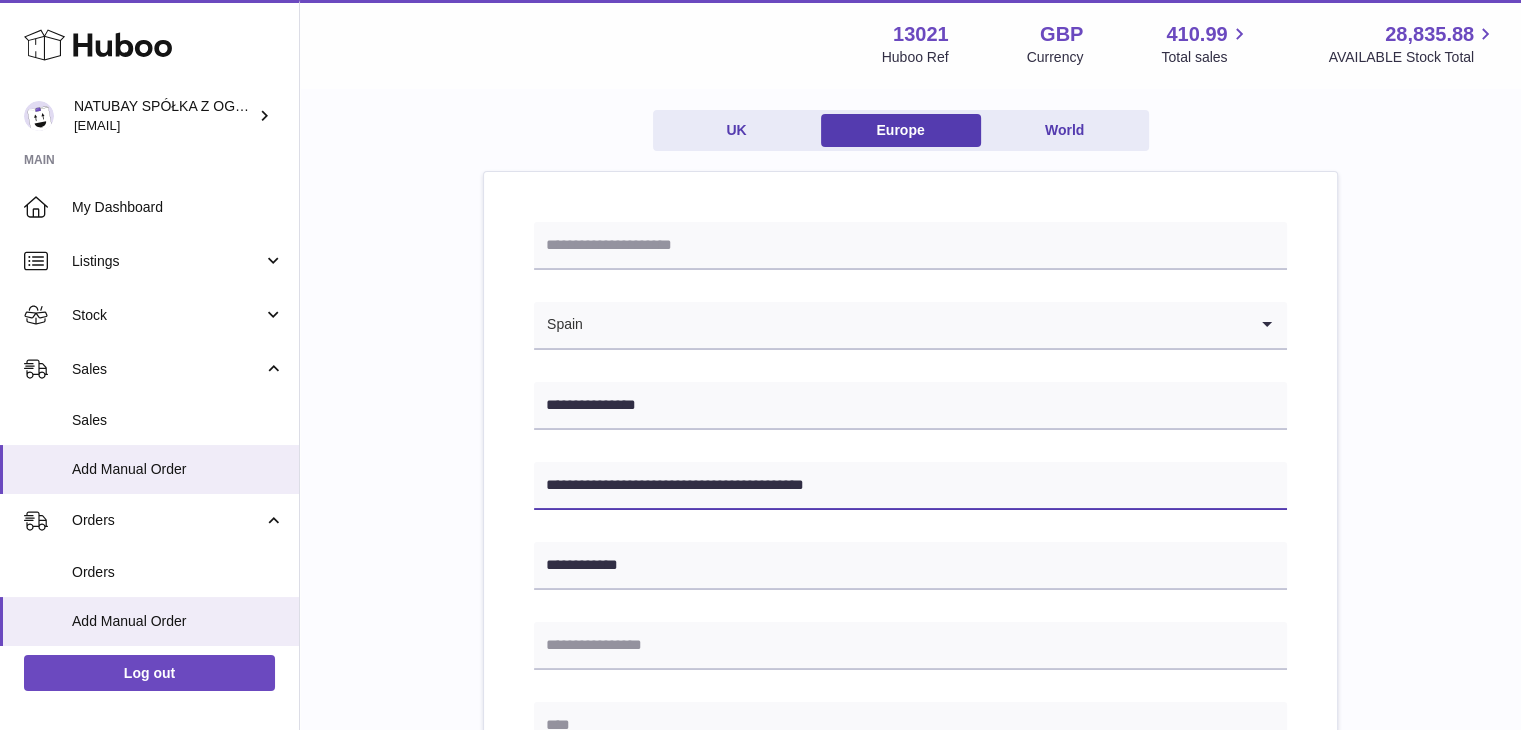 click on "**********" at bounding box center (910, 486) 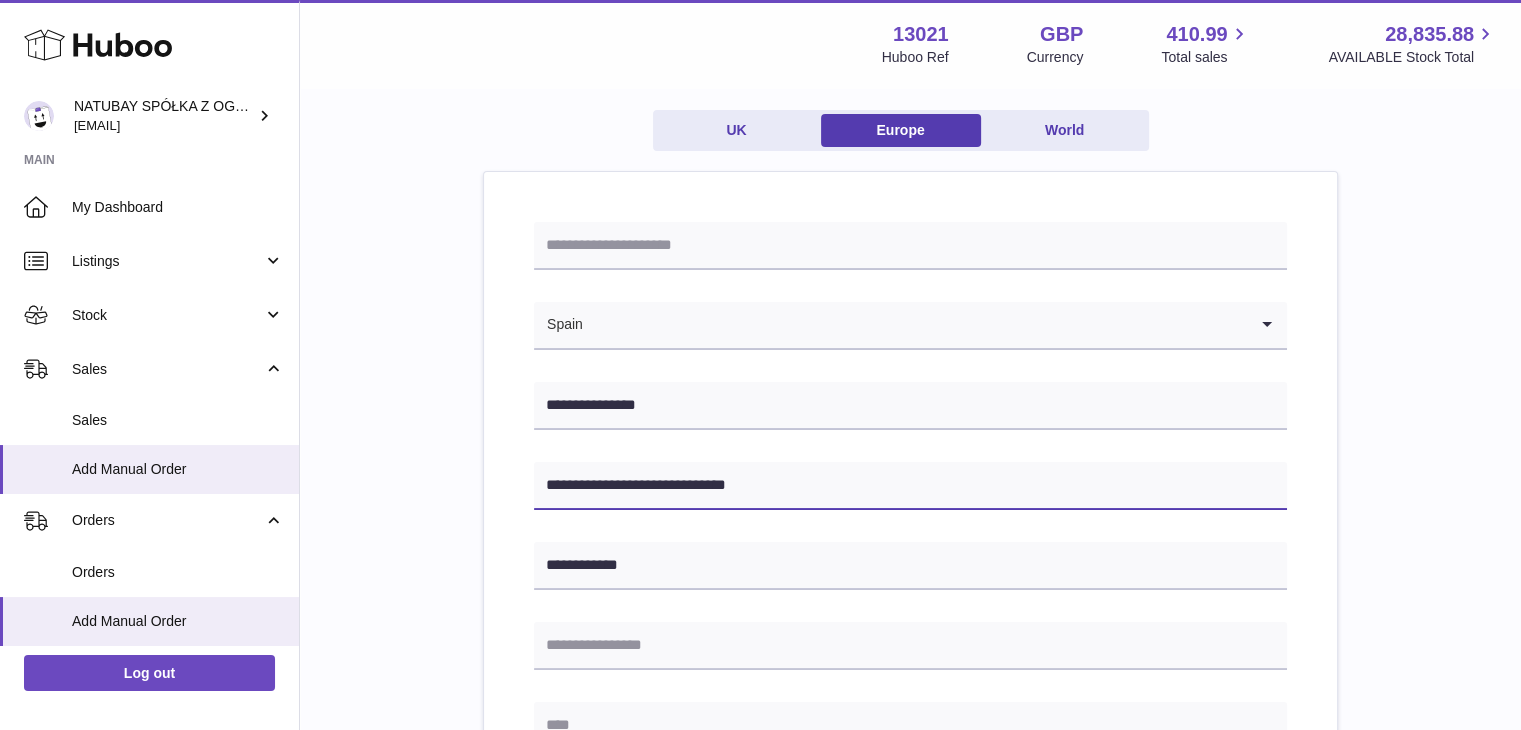 type on "**********" 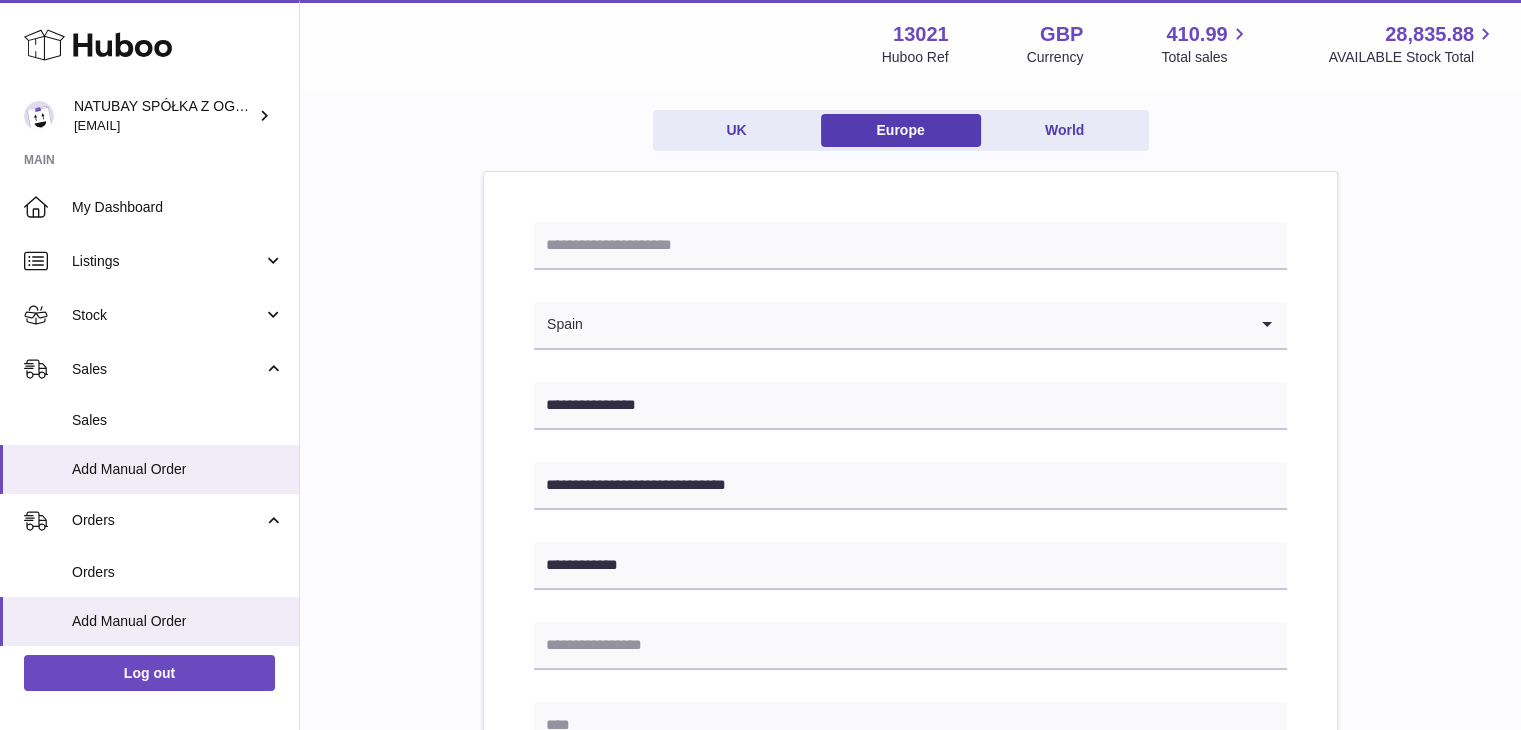 click on "**********" at bounding box center (910, 790) 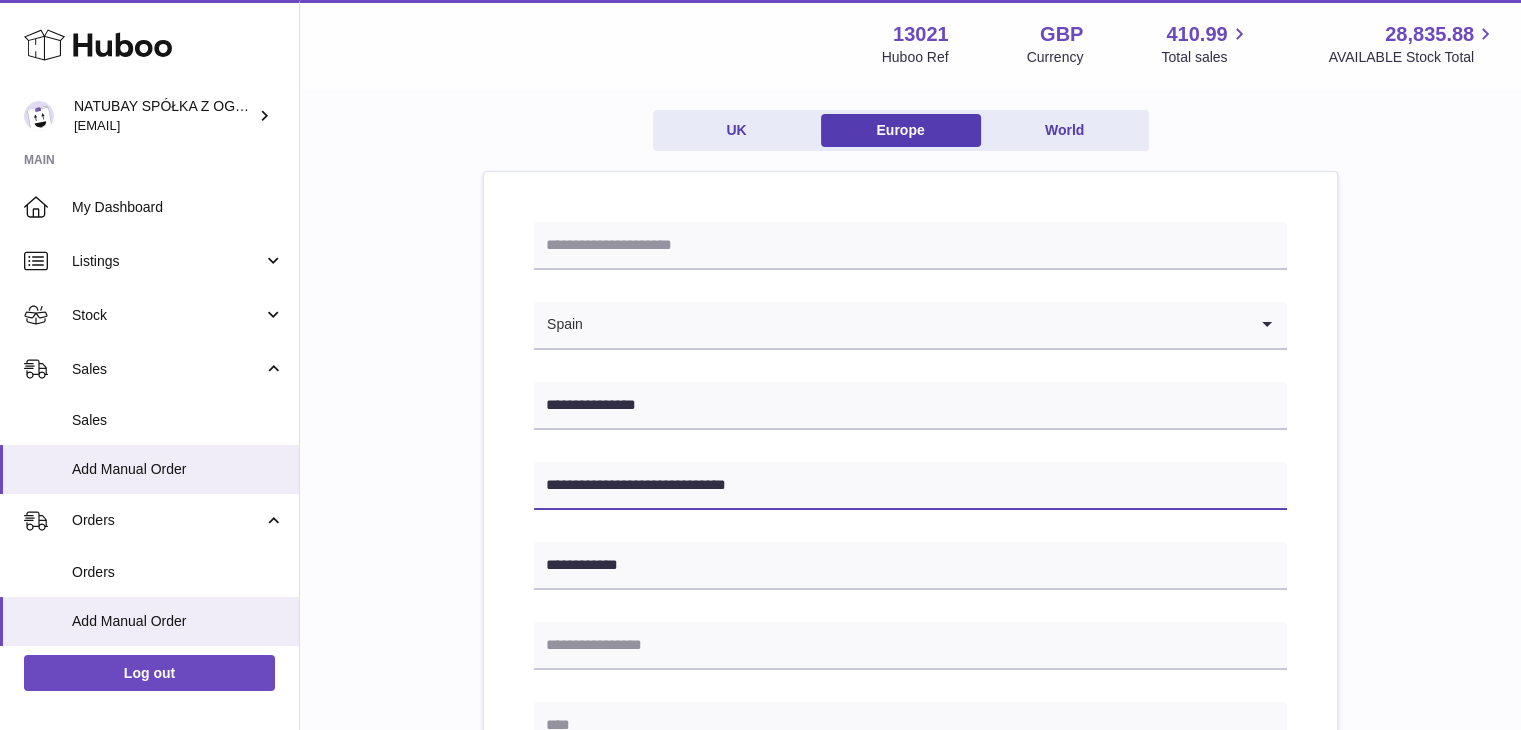 click on "**********" at bounding box center [910, 486] 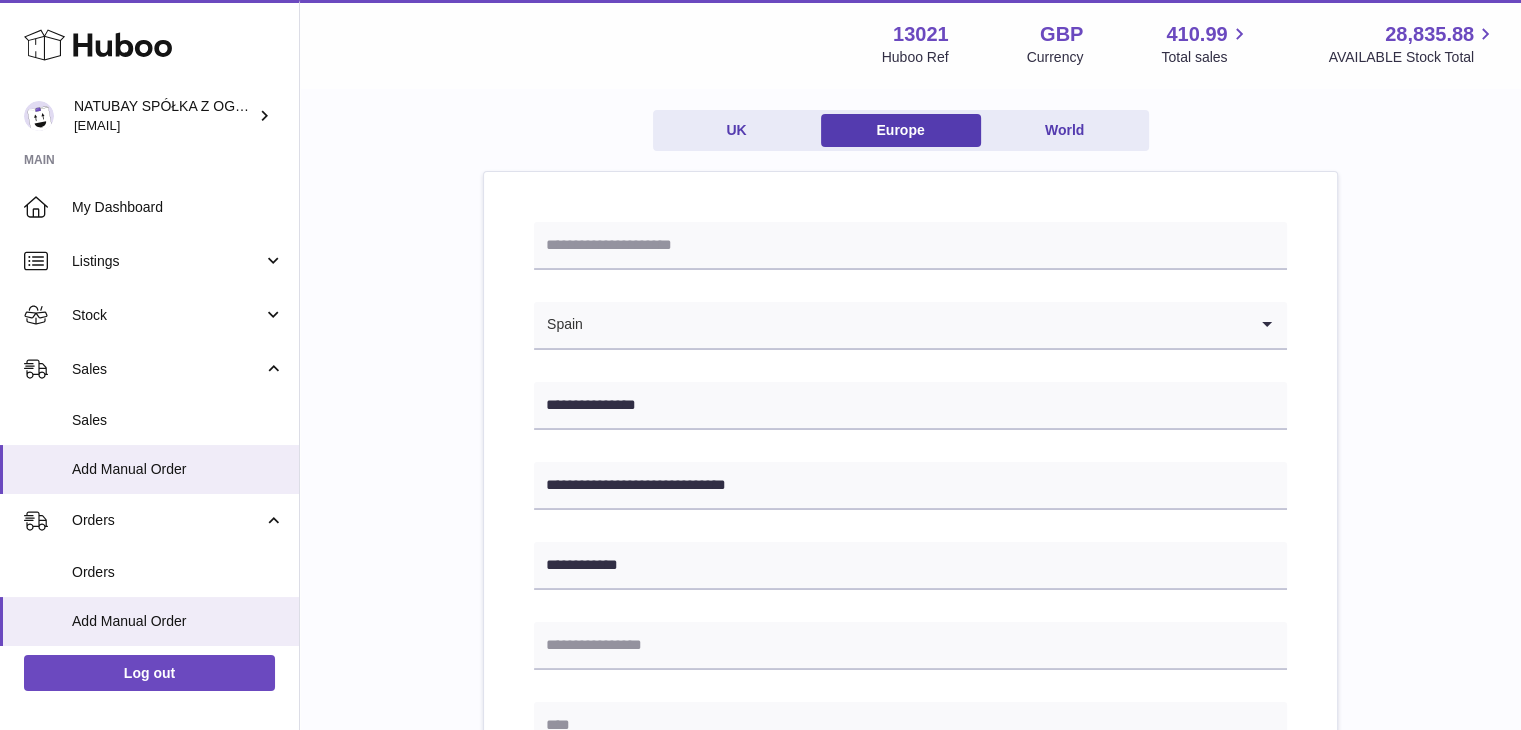 click on "**********" at bounding box center [910, 790] 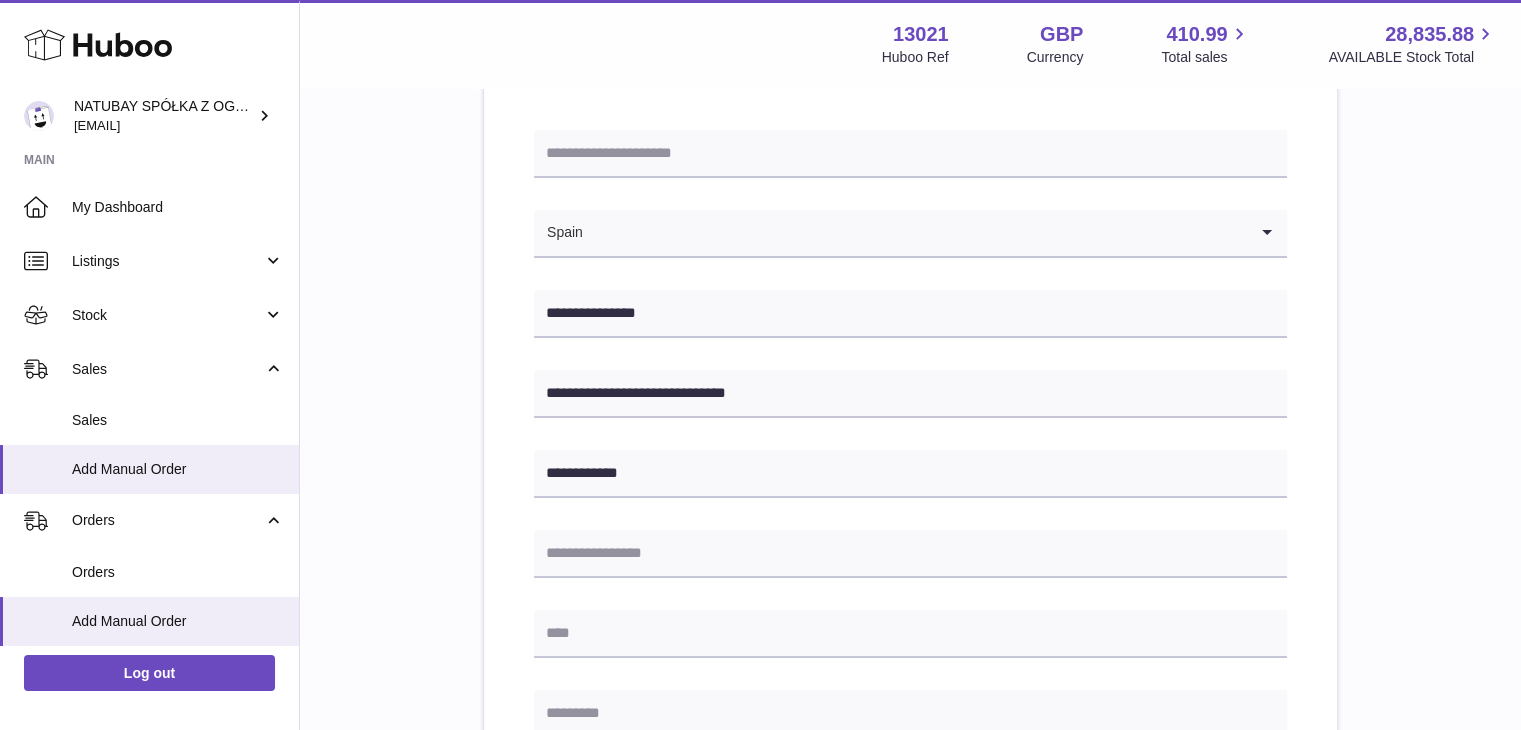 scroll, scrollTop: 294, scrollLeft: 0, axis: vertical 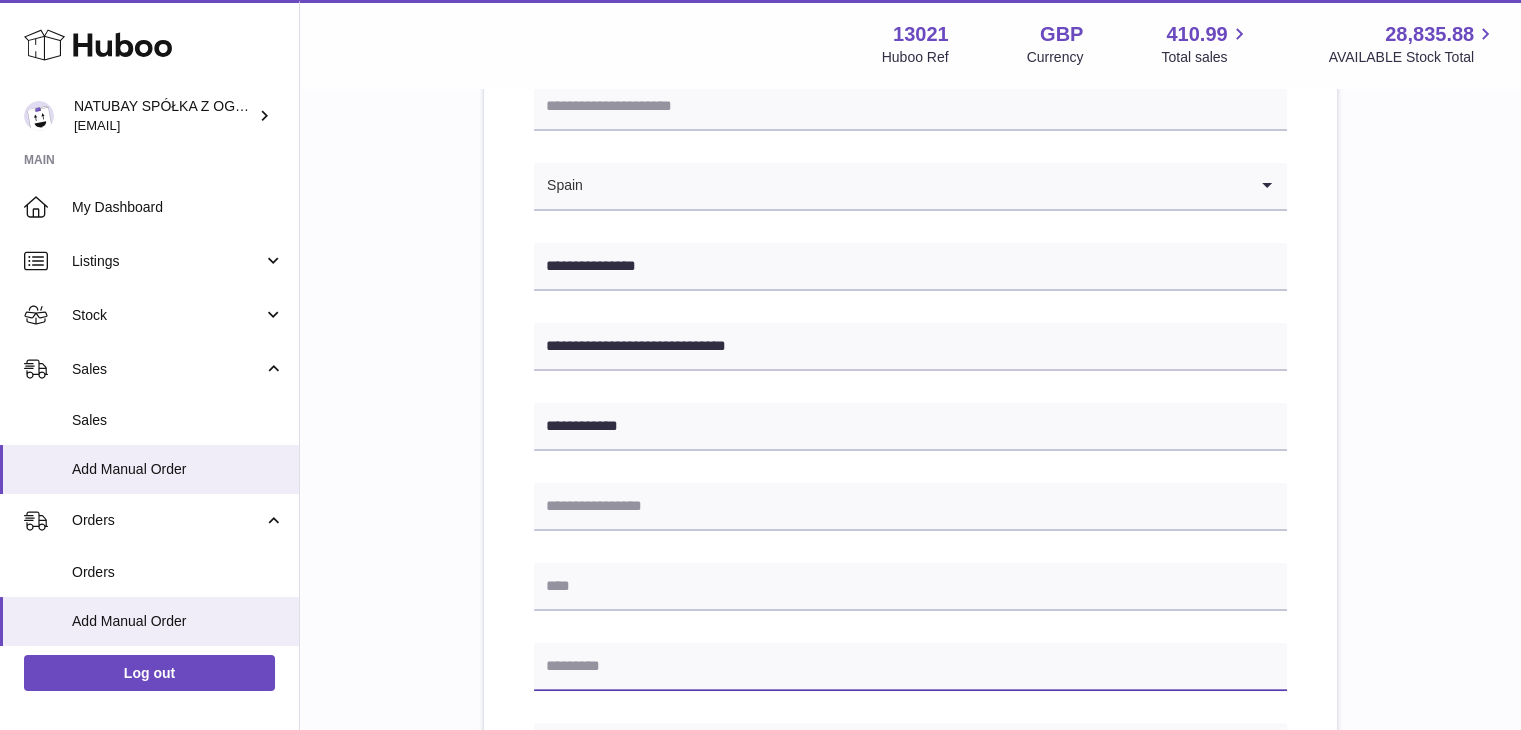 click at bounding box center [910, 667] 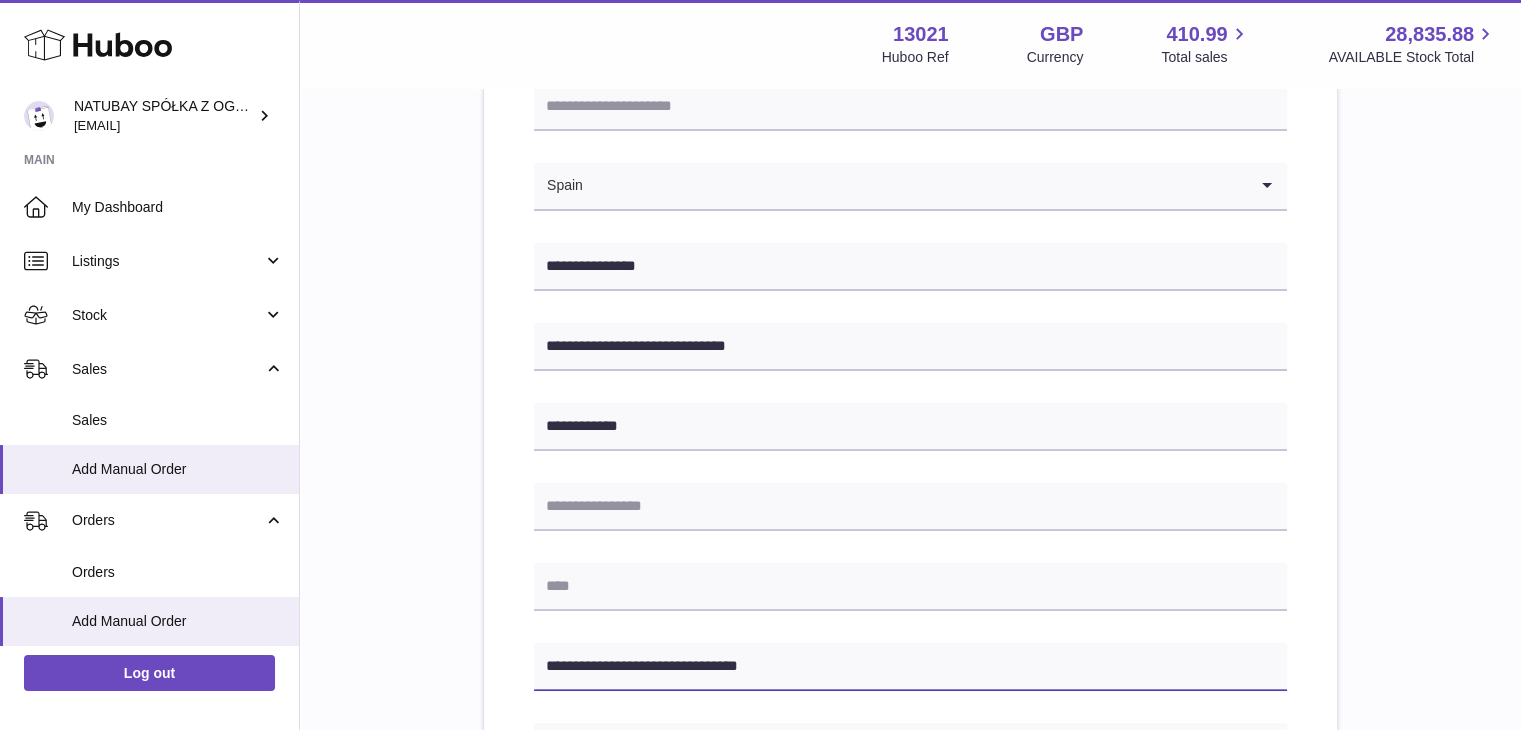 drag, startPoint x: 571, startPoint y: 662, endPoint x: 503, endPoint y: 661, distance: 68.007355 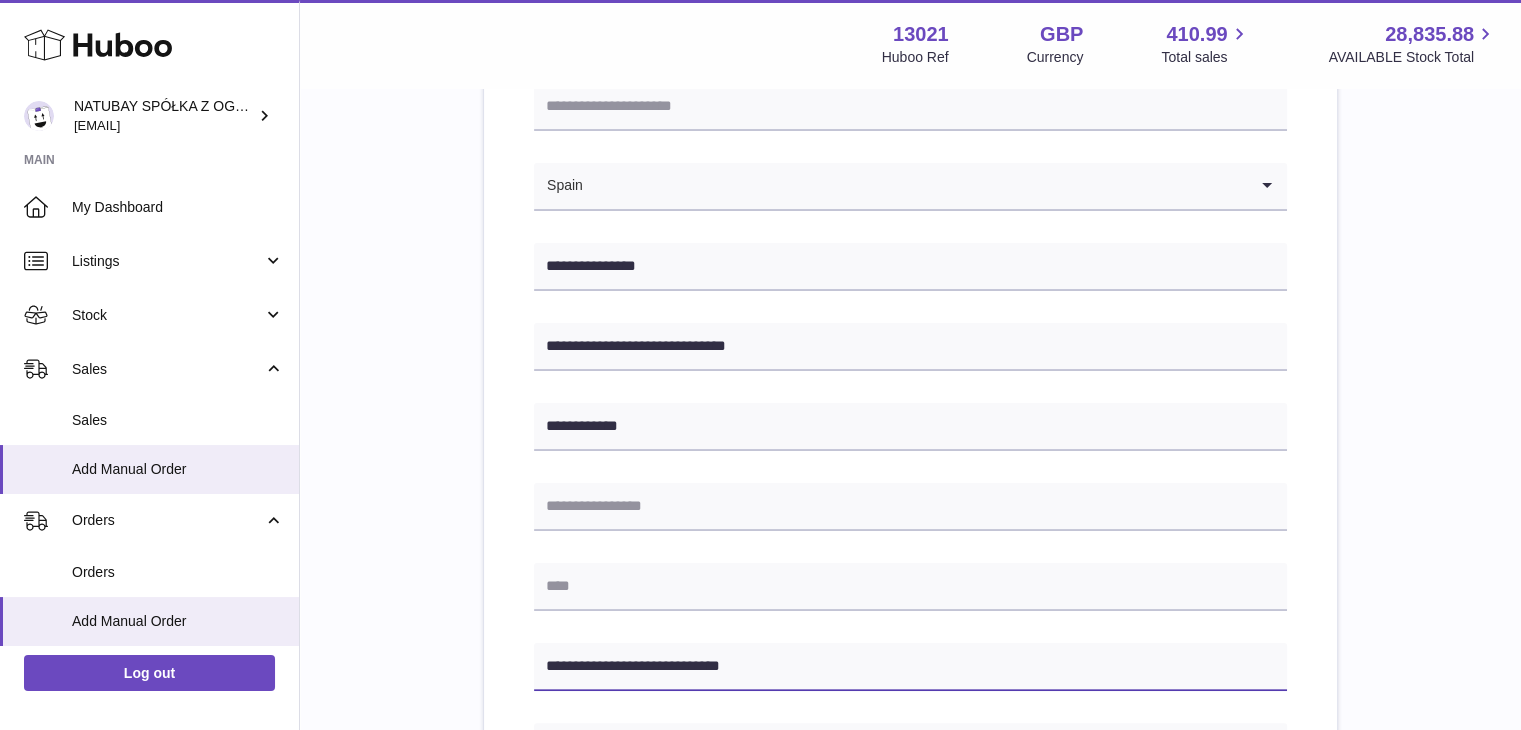 click on "**********" at bounding box center (910, 667) 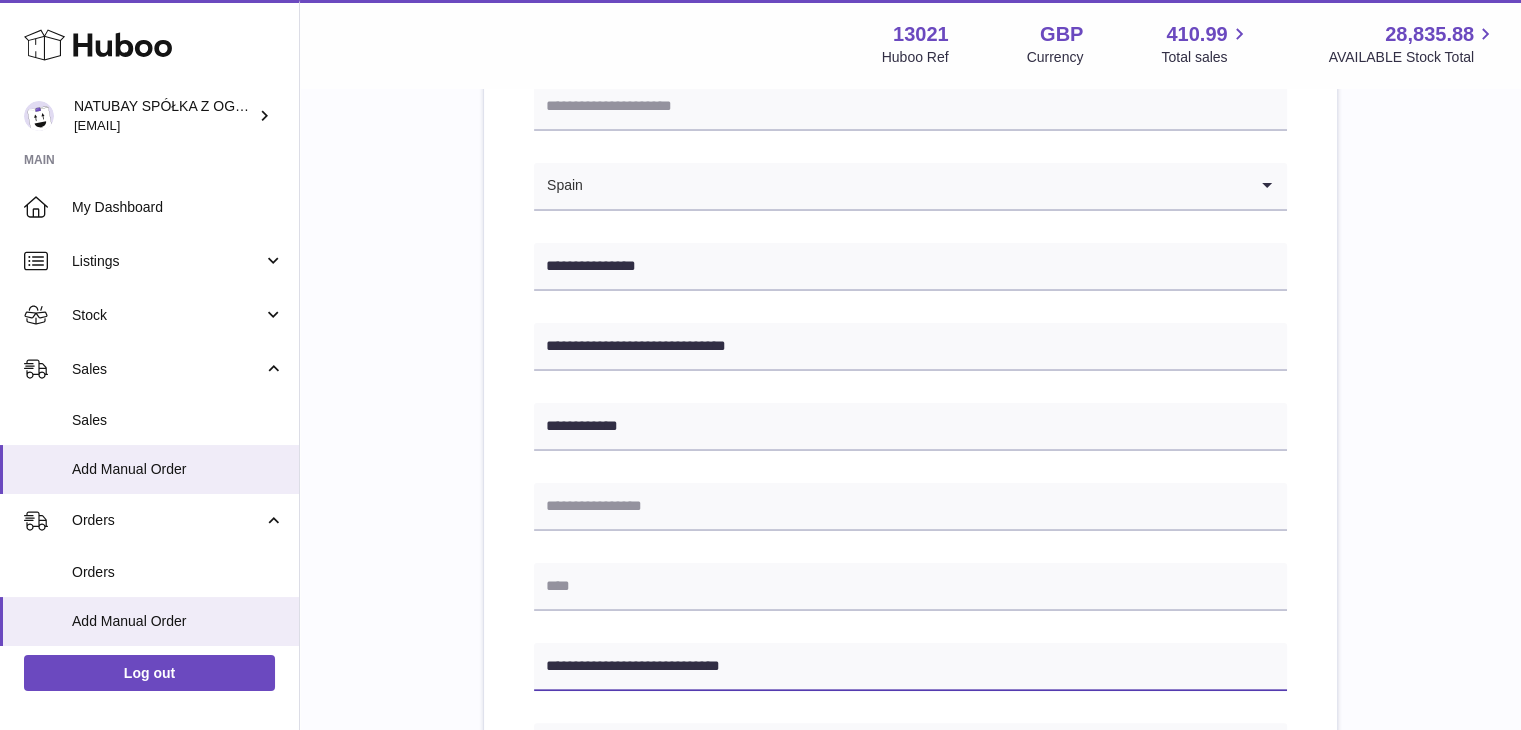 type on "**********" 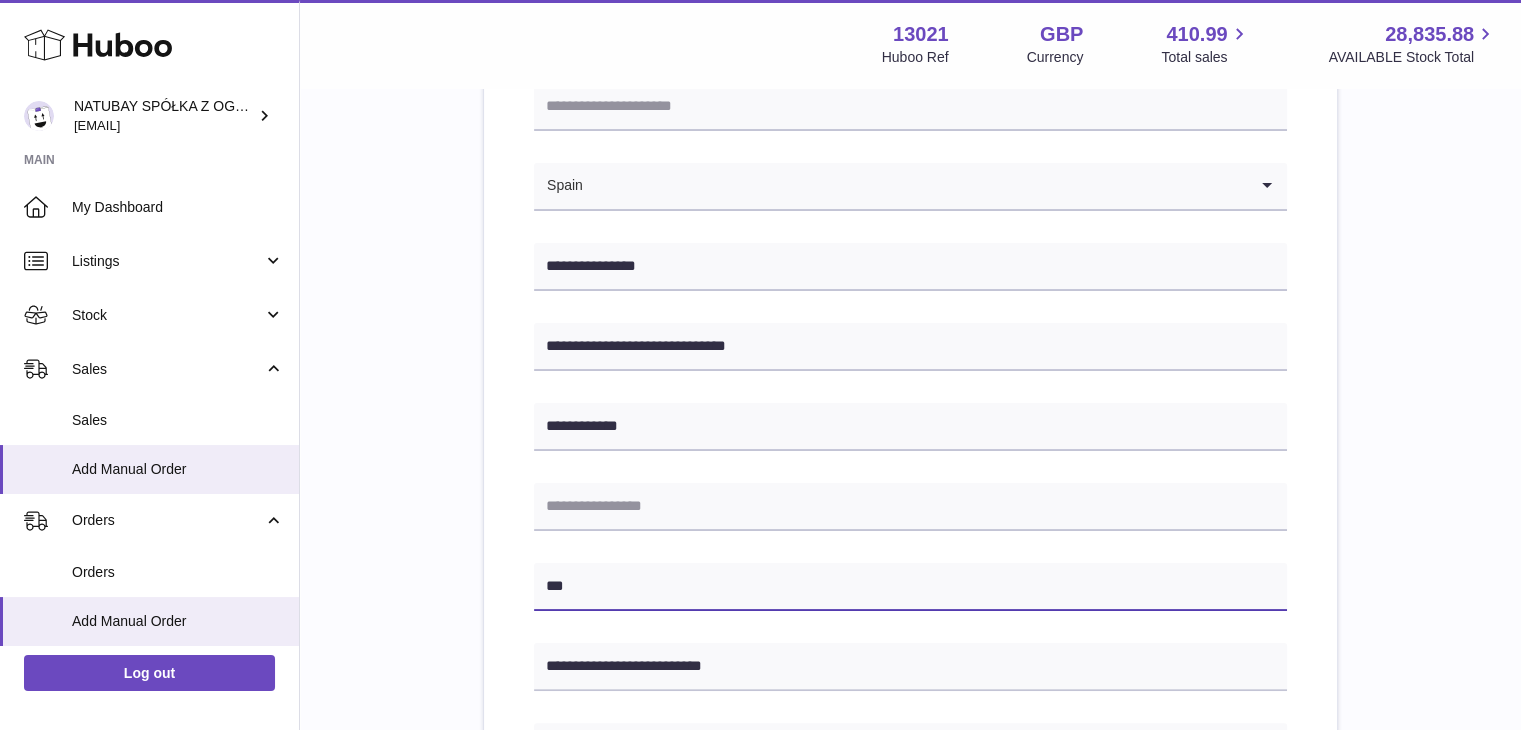 type on "***" 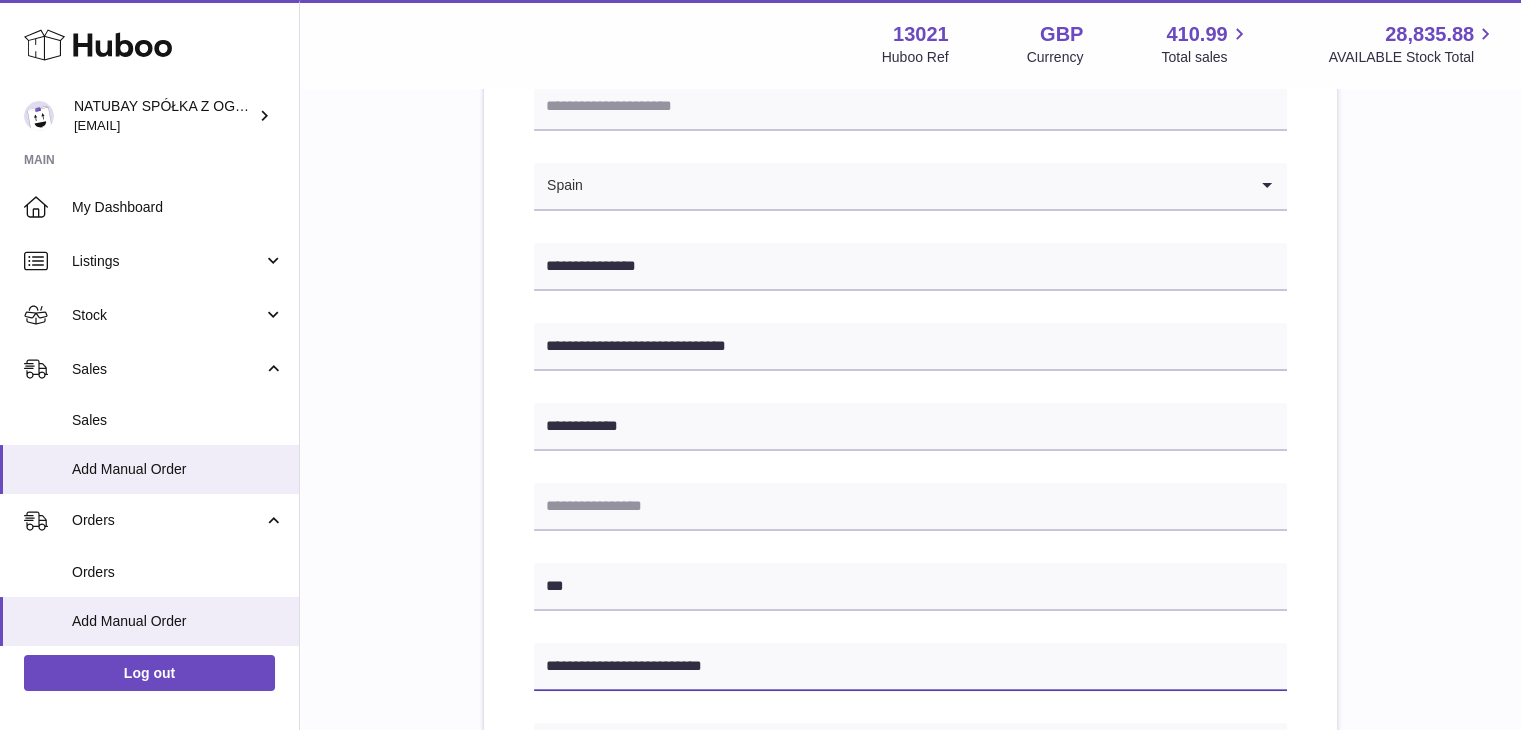 click on "**********" at bounding box center (910, 667) 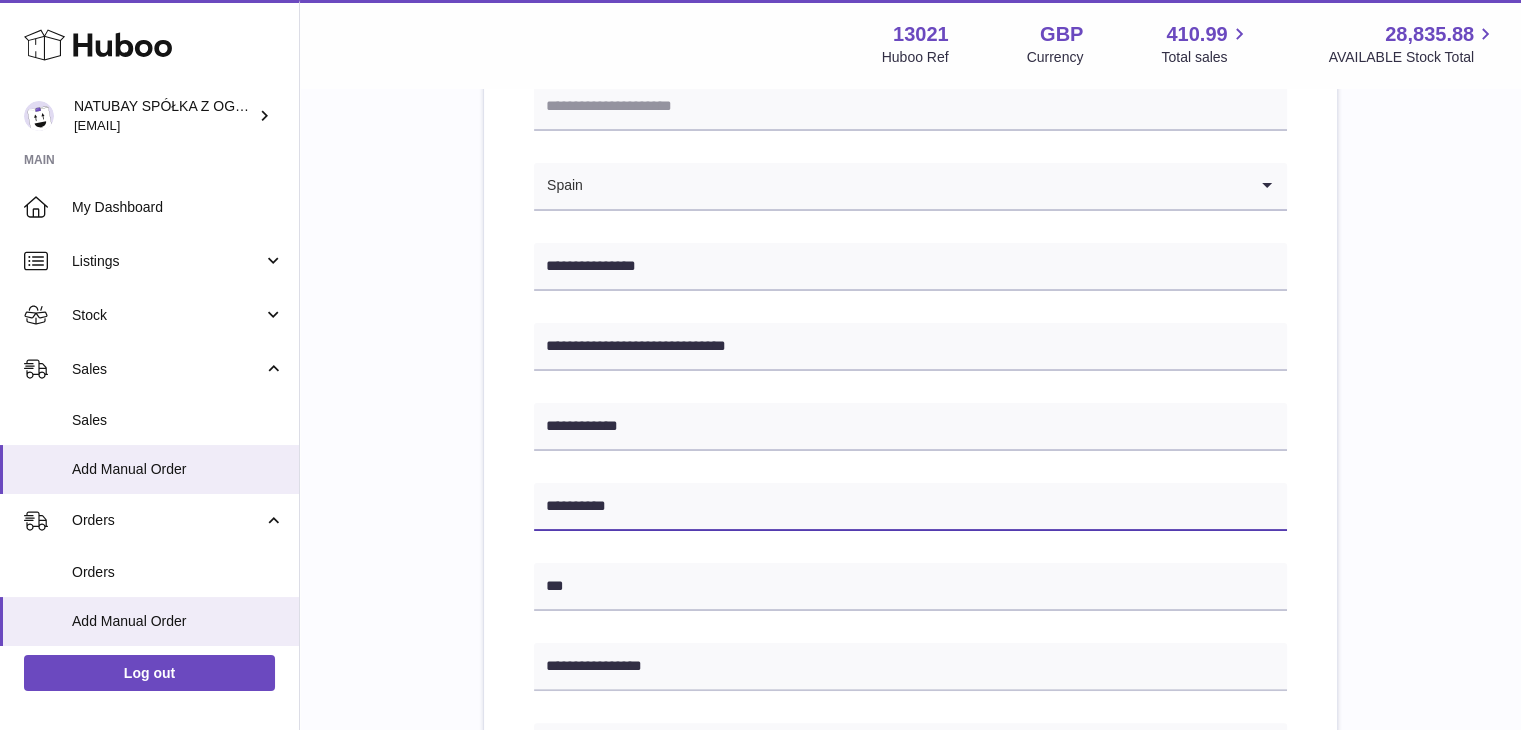 type on "*********" 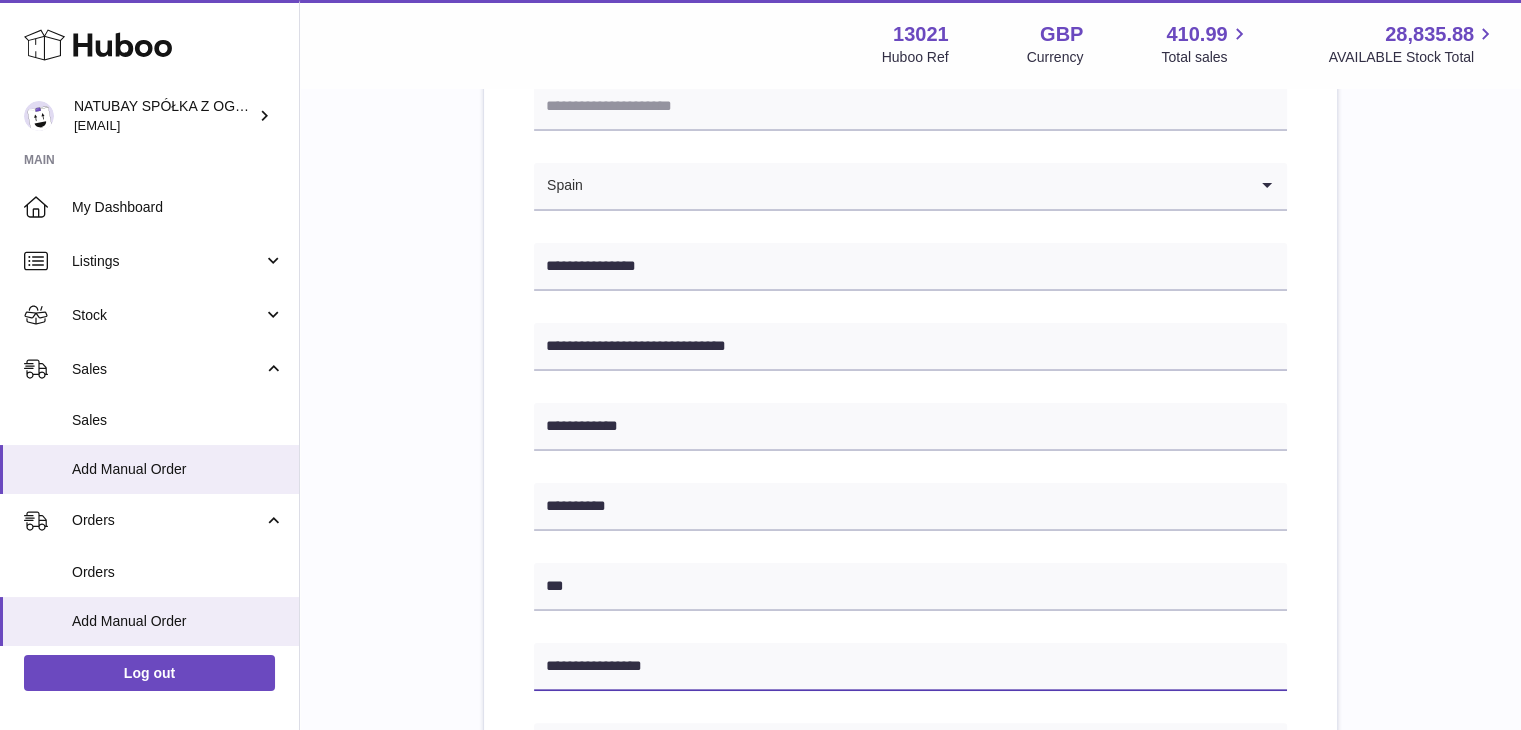 click on "**********" at bounding box center [910, 667] 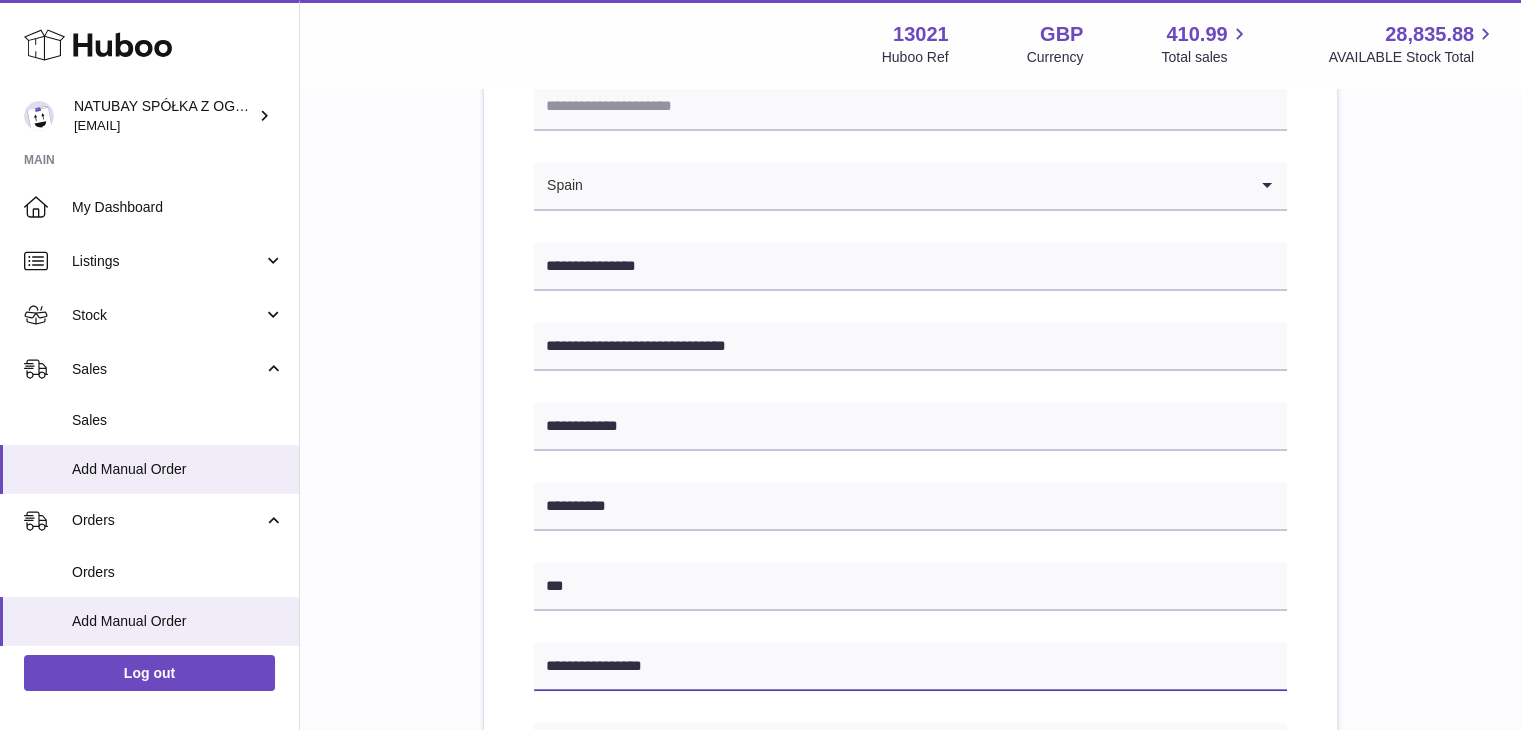 drag, startPoint x: 694, startPoint y: 665, endPoint x: 588, endPoint y: 686, distance: 108.060165 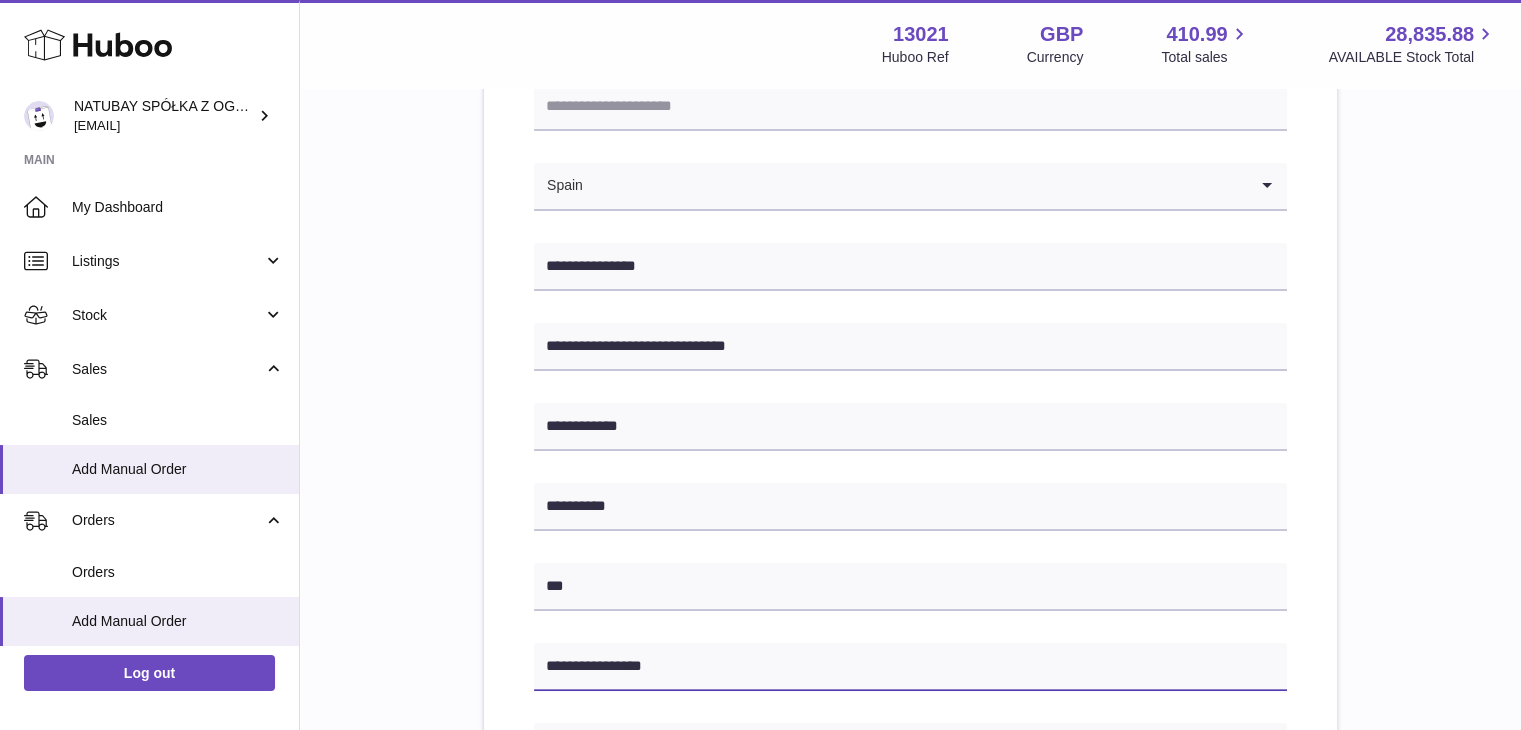 click on "**********" at bounding box center (910, 667) 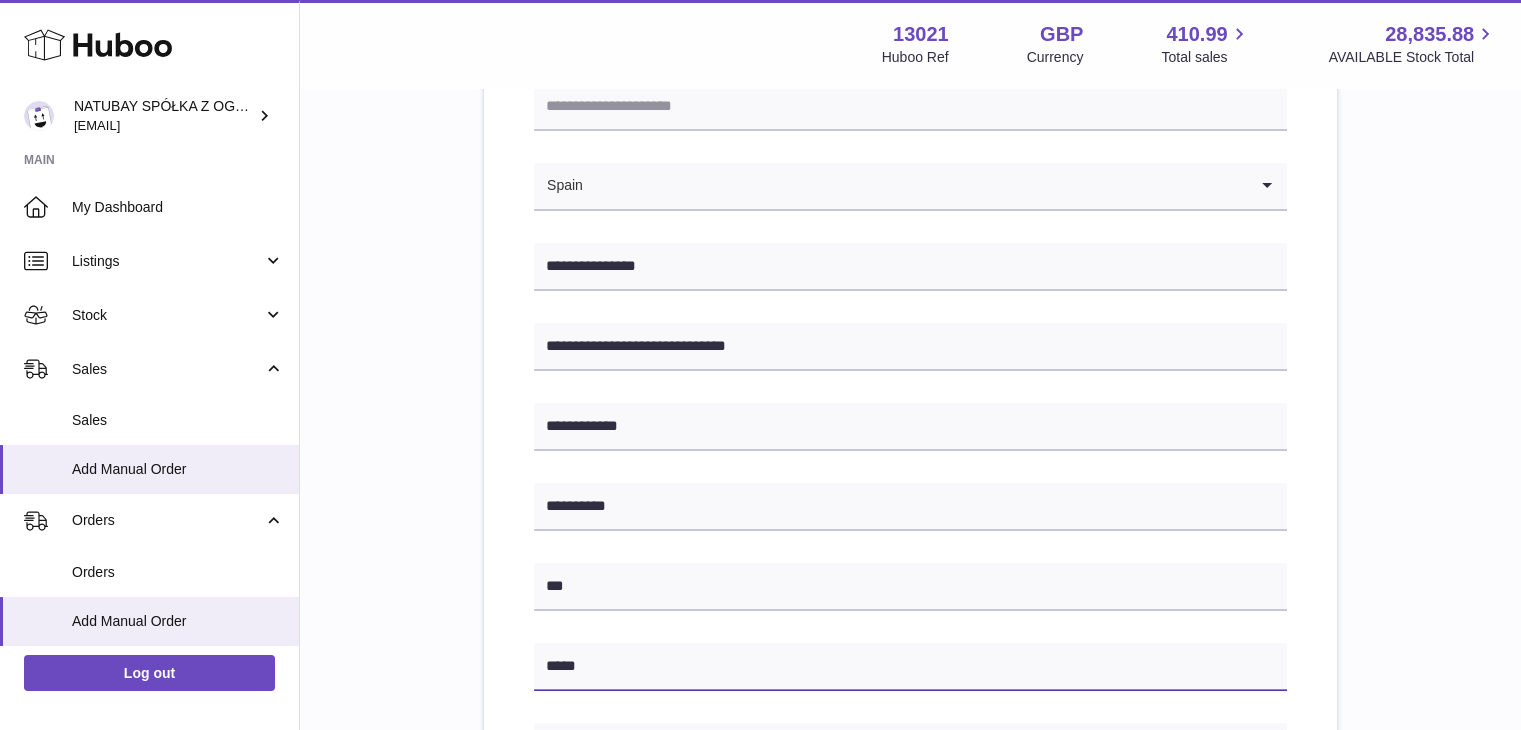 type on "*****" 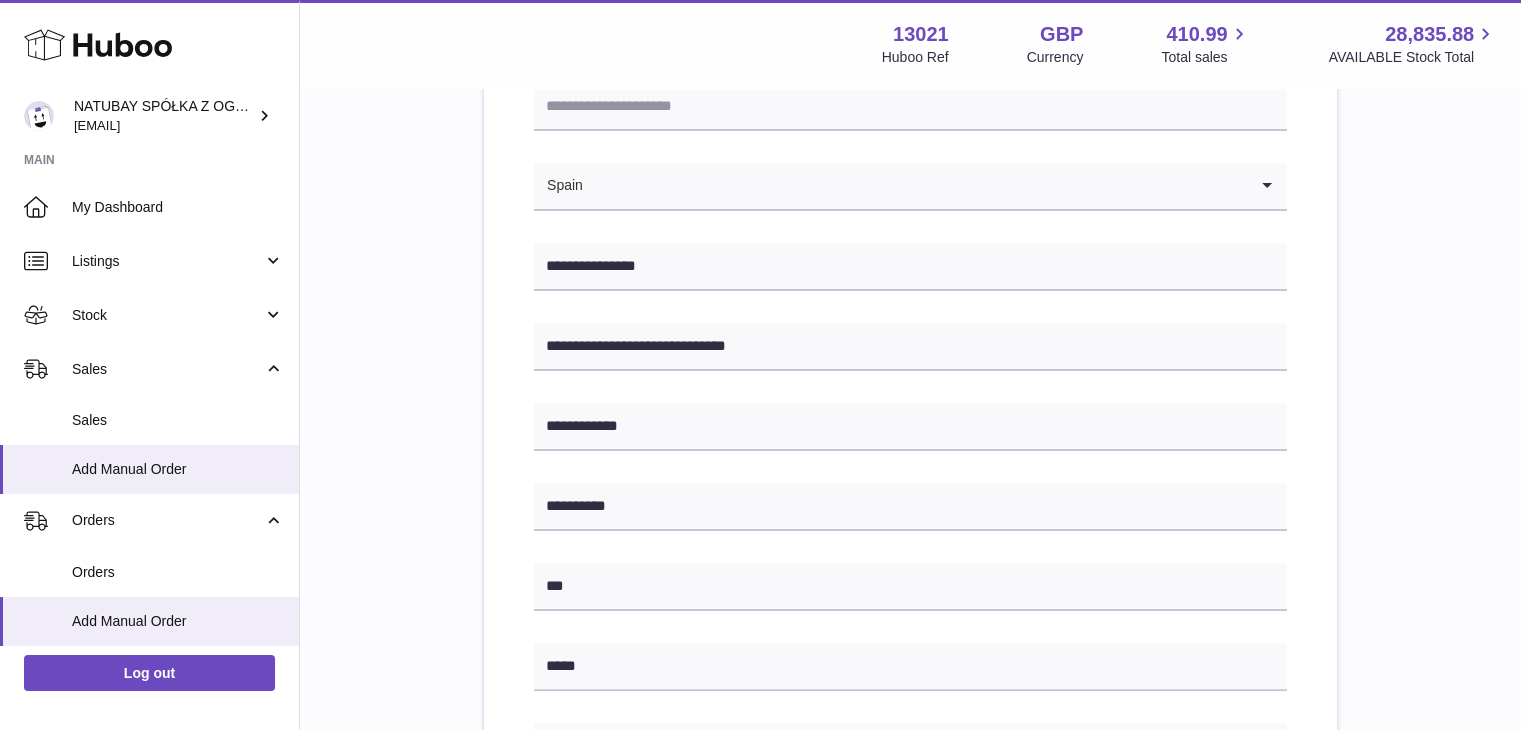 click on "**********" at bounding box center (910, 651) 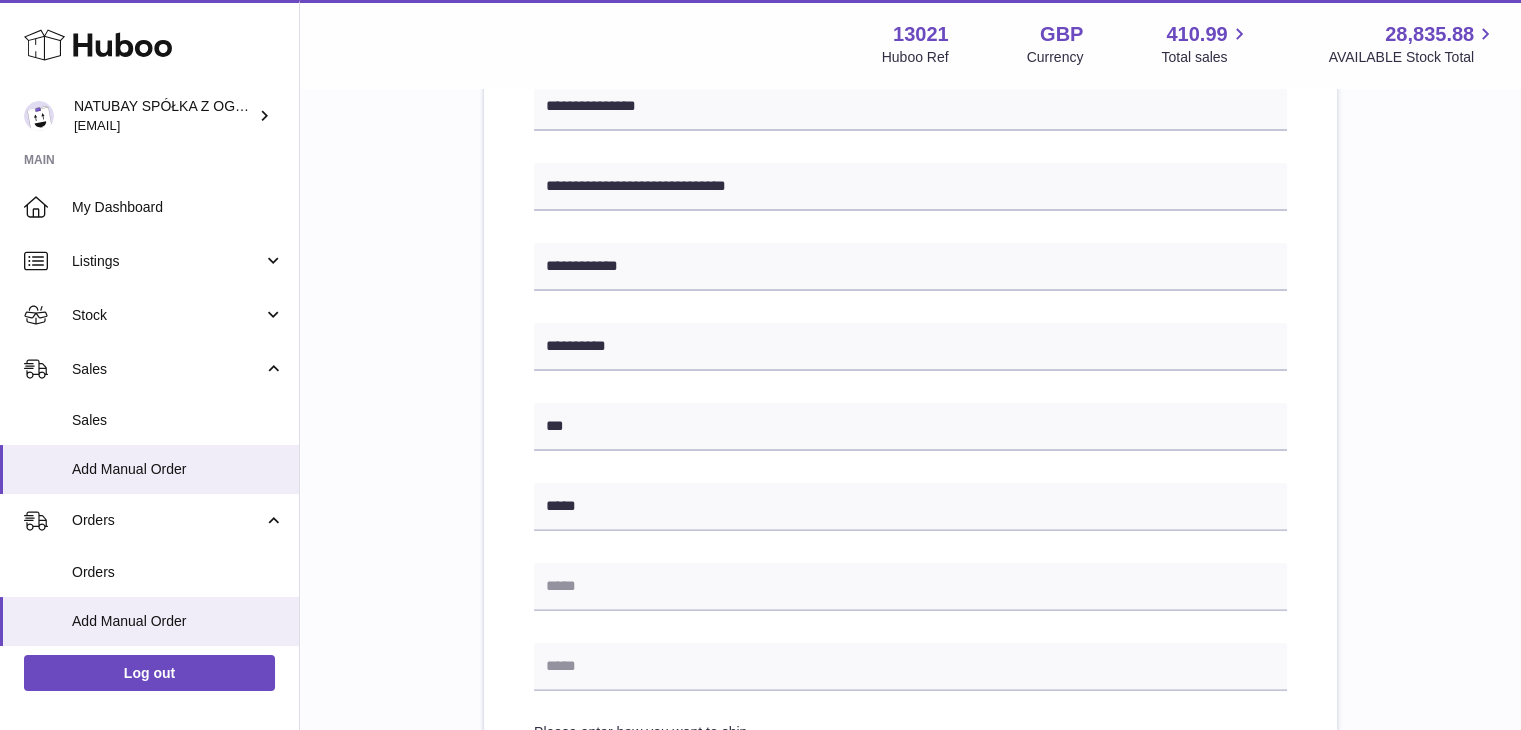 scroll, scrollTop: 455, scrollLeft: 0, axis: vertical 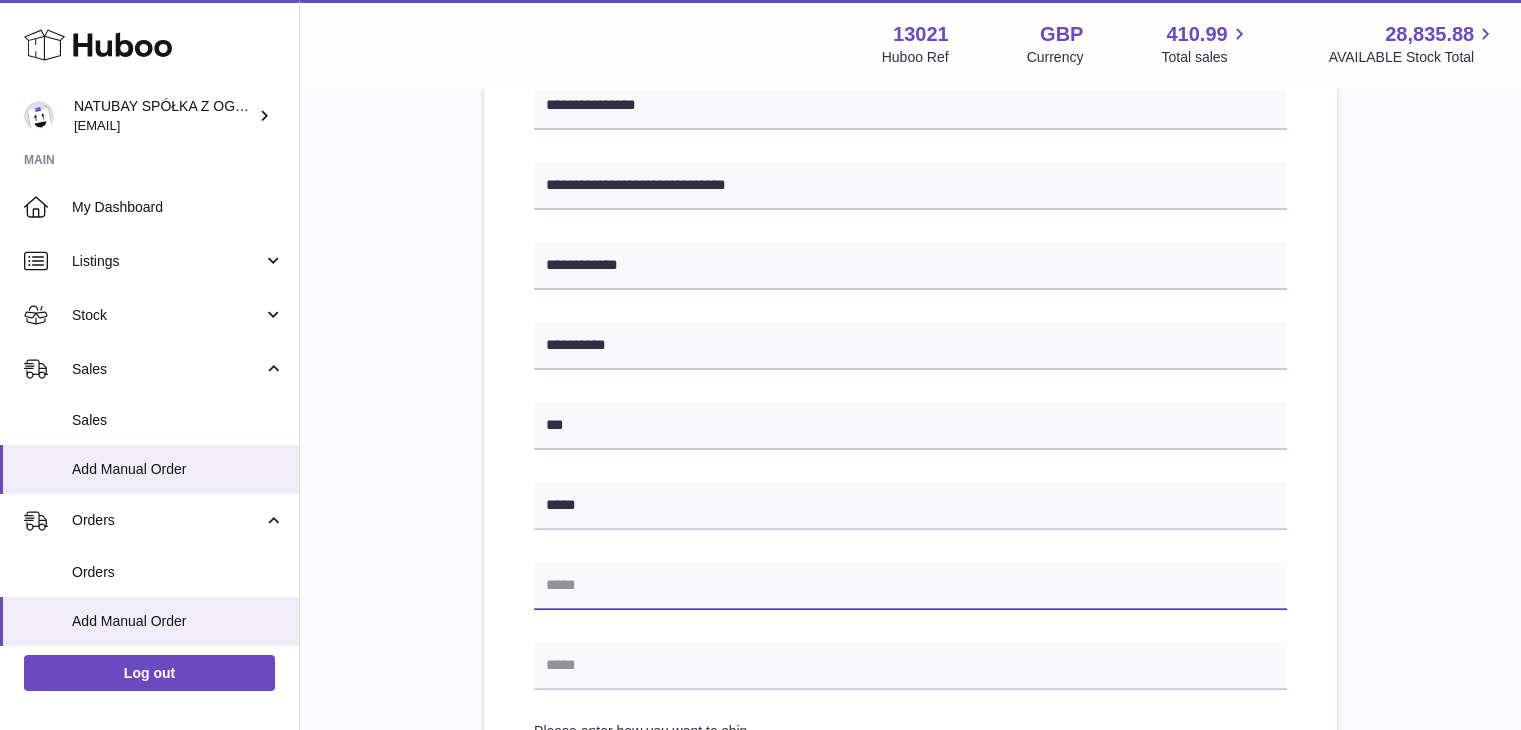 click at bounding box center [910, 586] 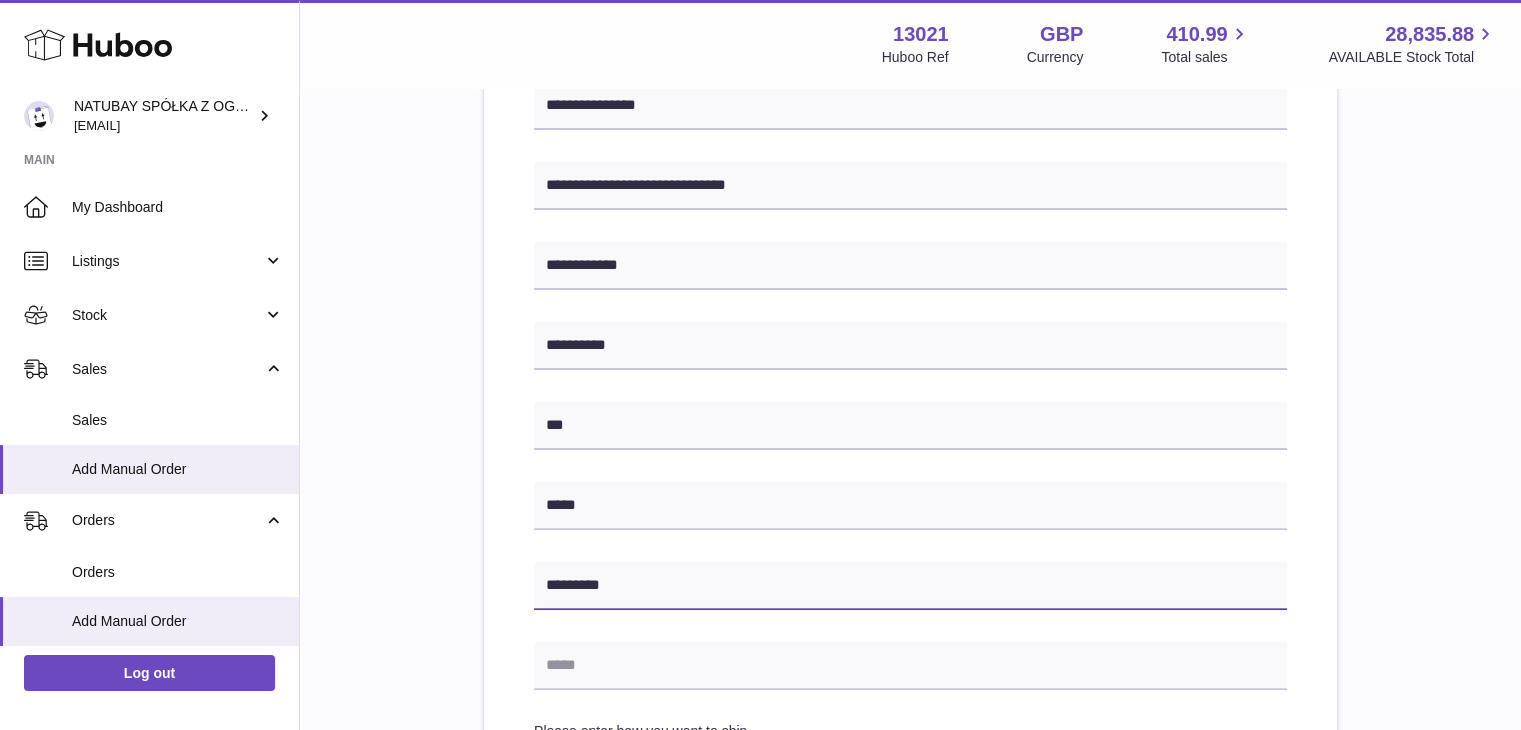 type on "*********" 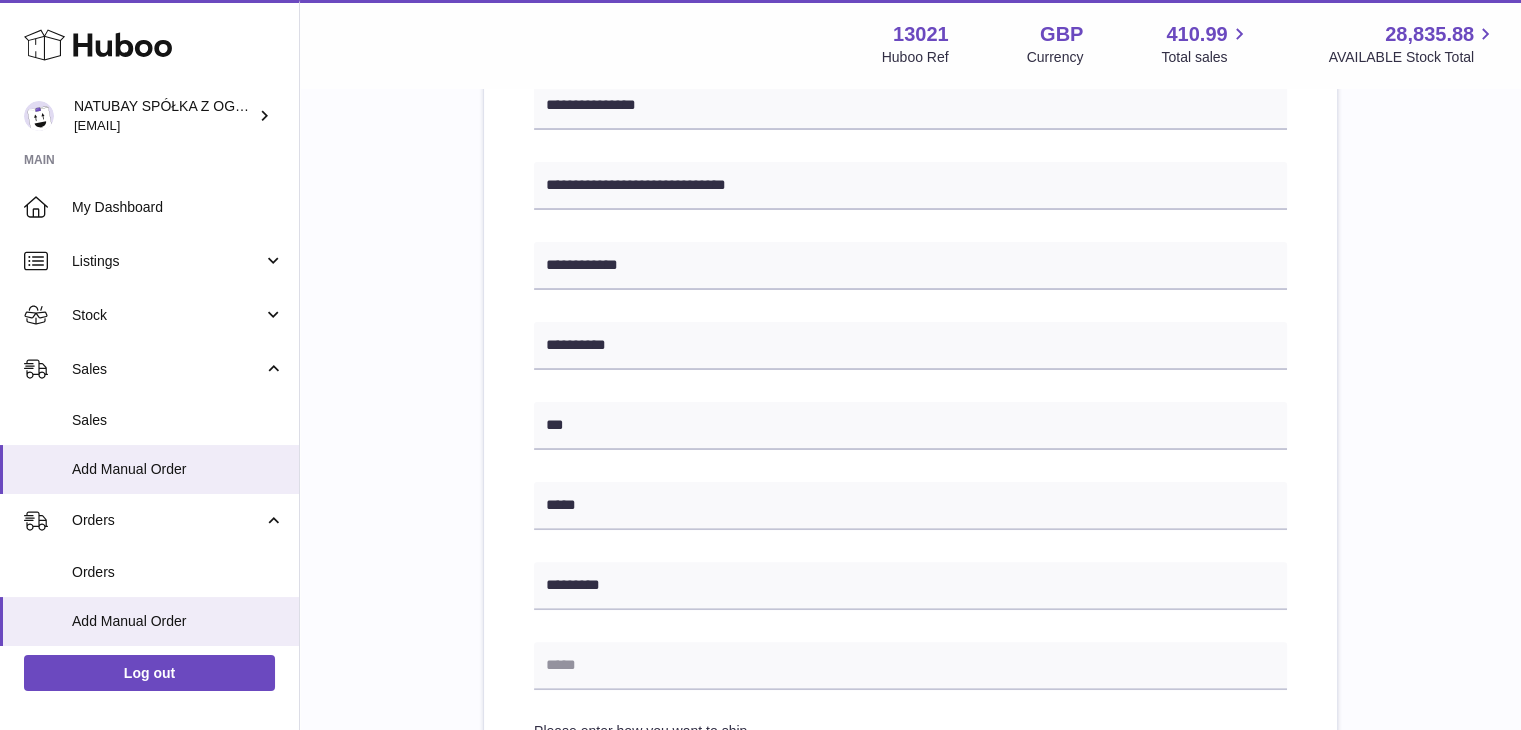 click on "**********" at bounding box center (910, 490) 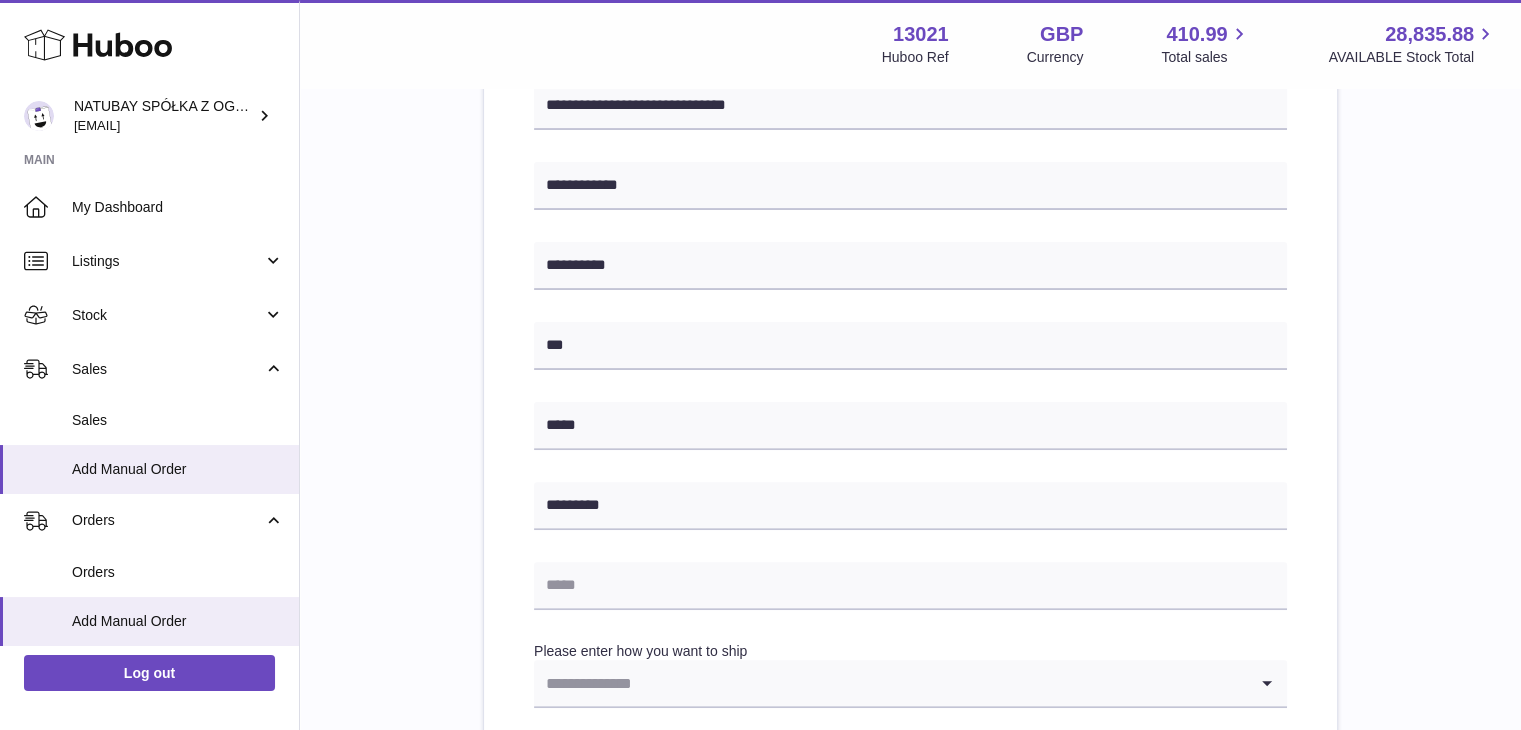 click on "**********" at bounding box center (910, 410) 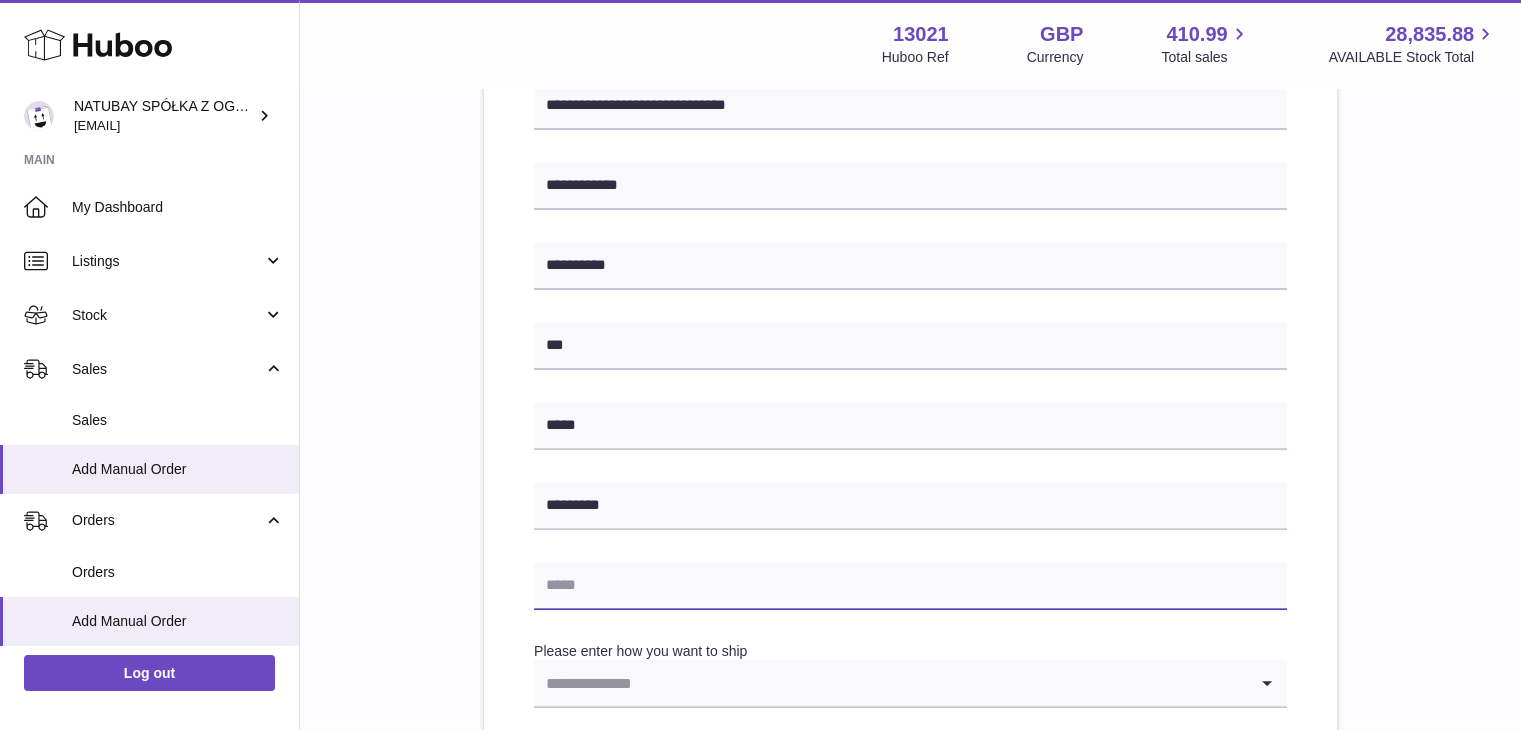 click at bounding box center (910, 586) 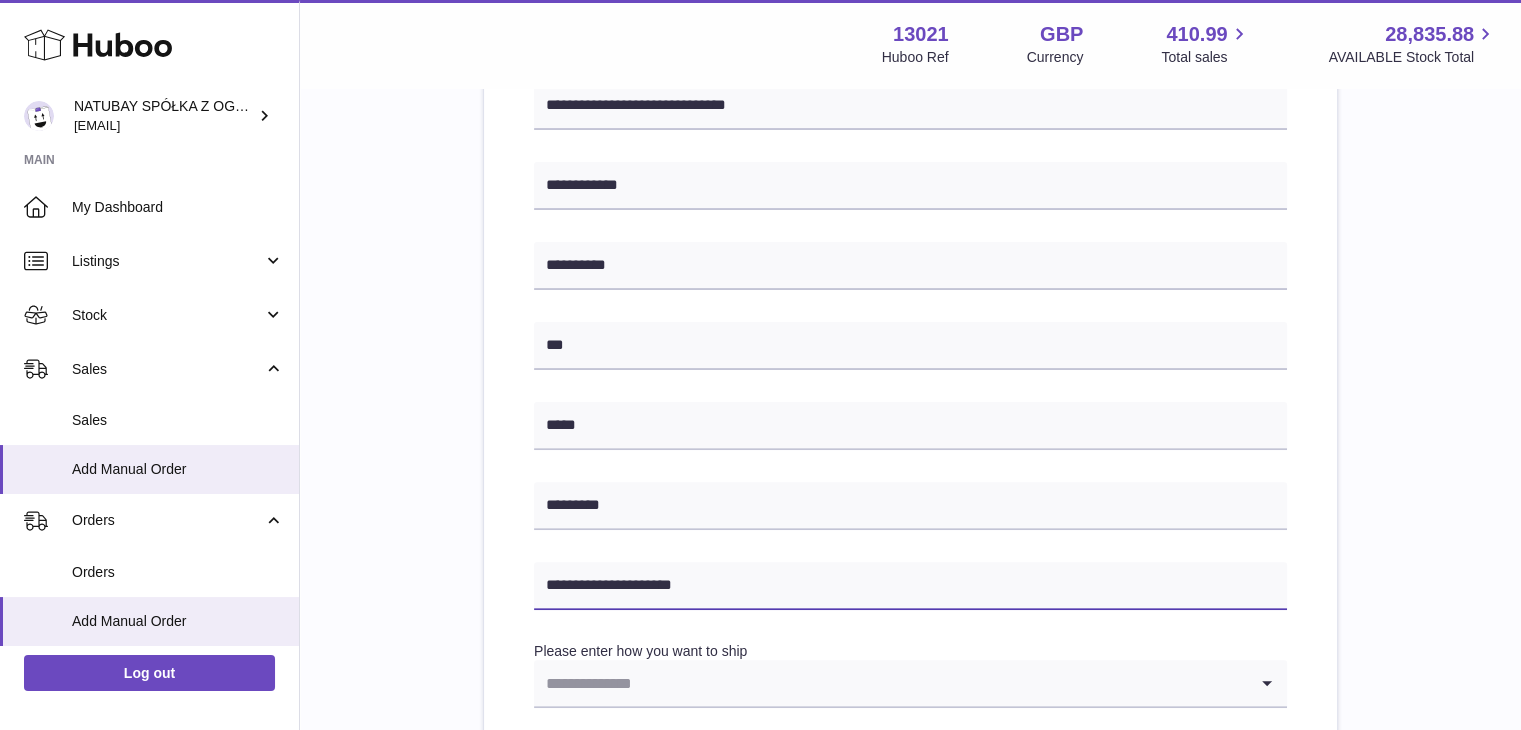 type on "**********" 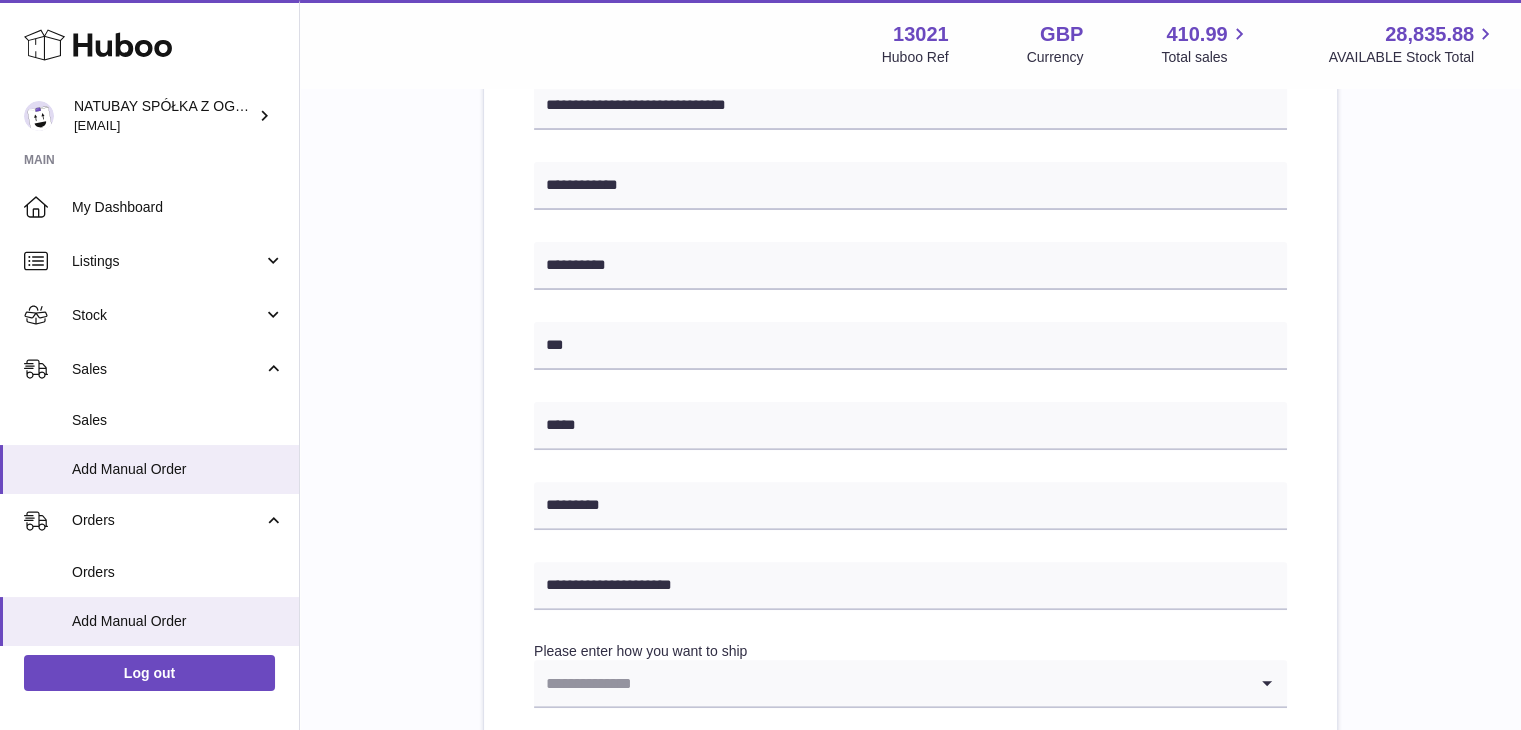 click on "**********" at bounding box center [910, 410] 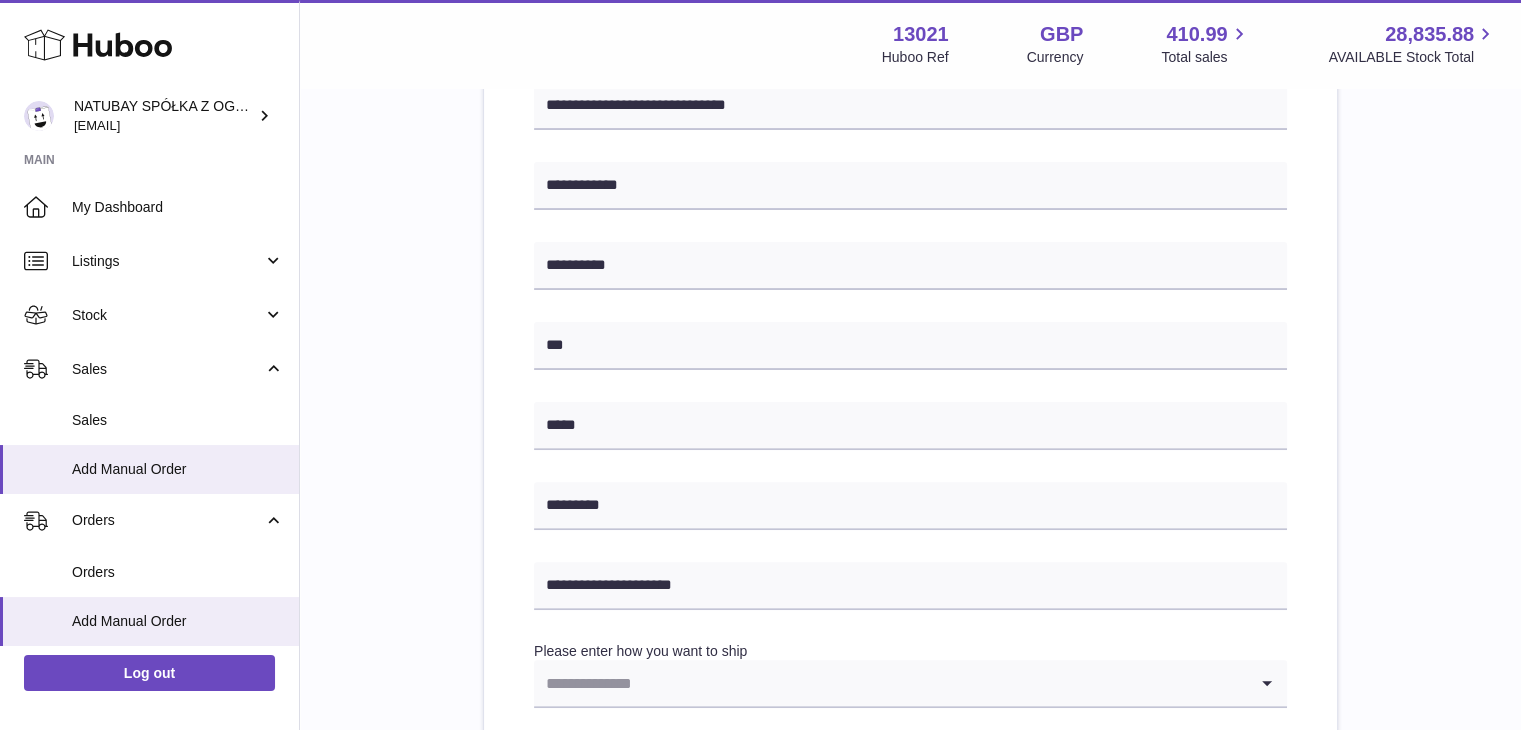 click on "**********" at bounding box center [910, 410] 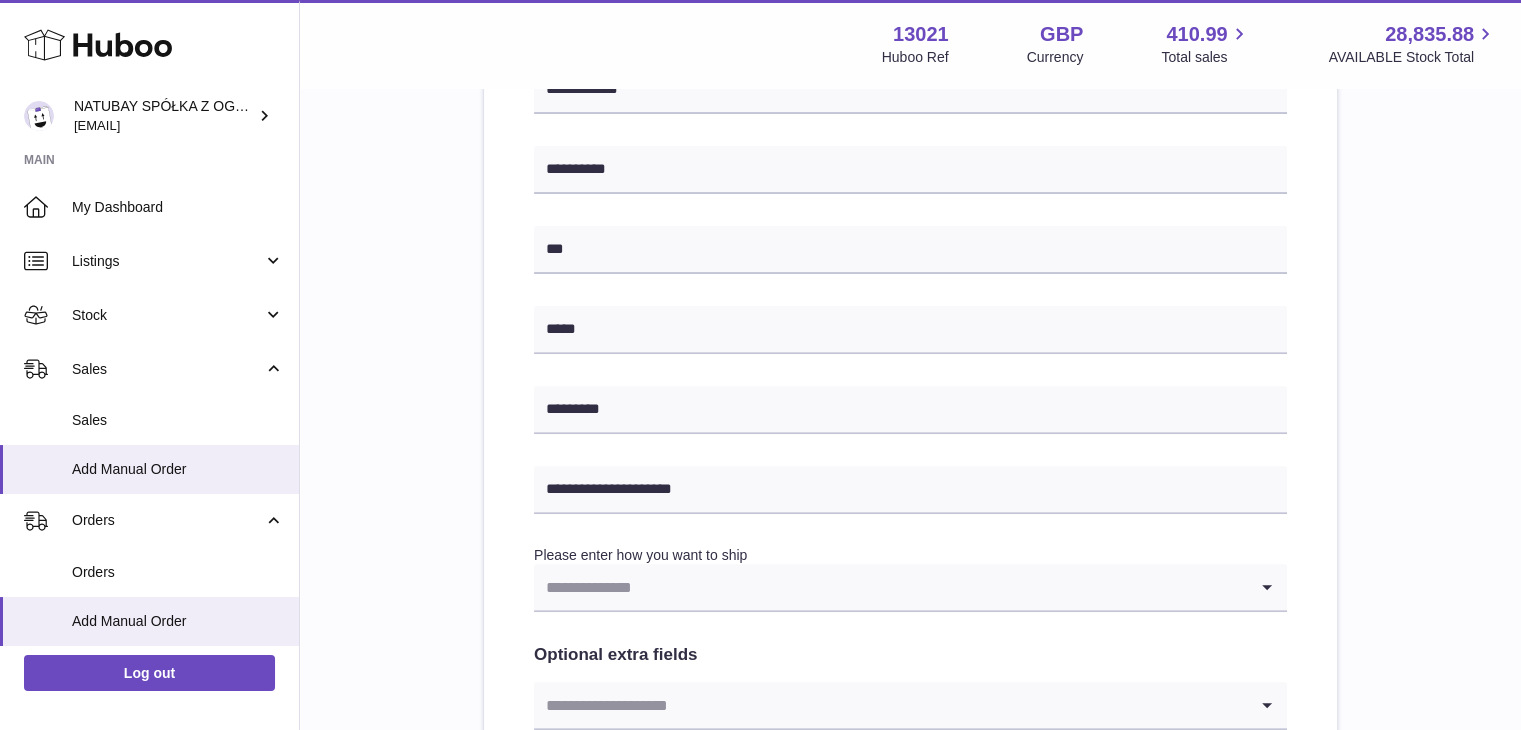 scroll, scrollTop: 835, scrollLeft: 0, axis: vertical 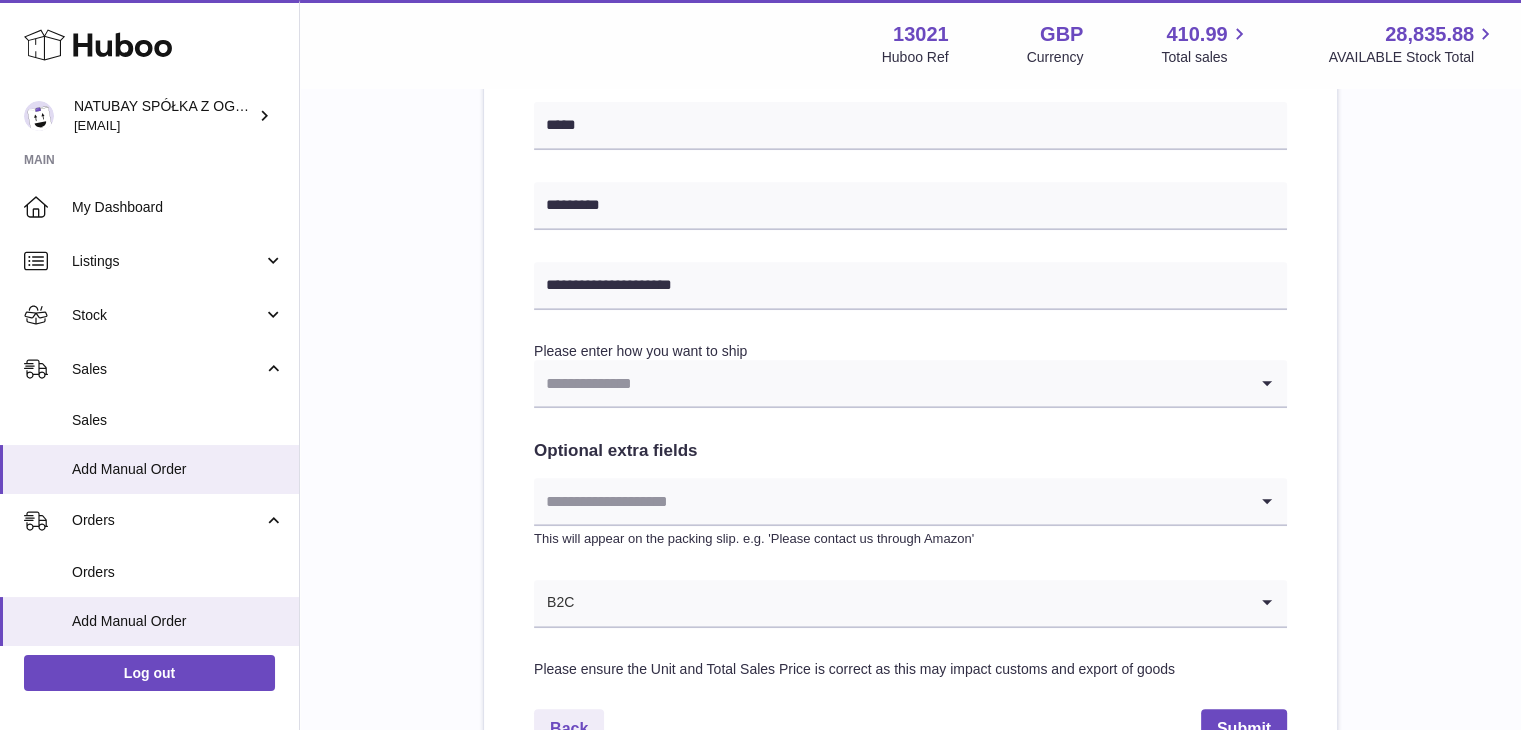 click at bounding box center (890, 383) 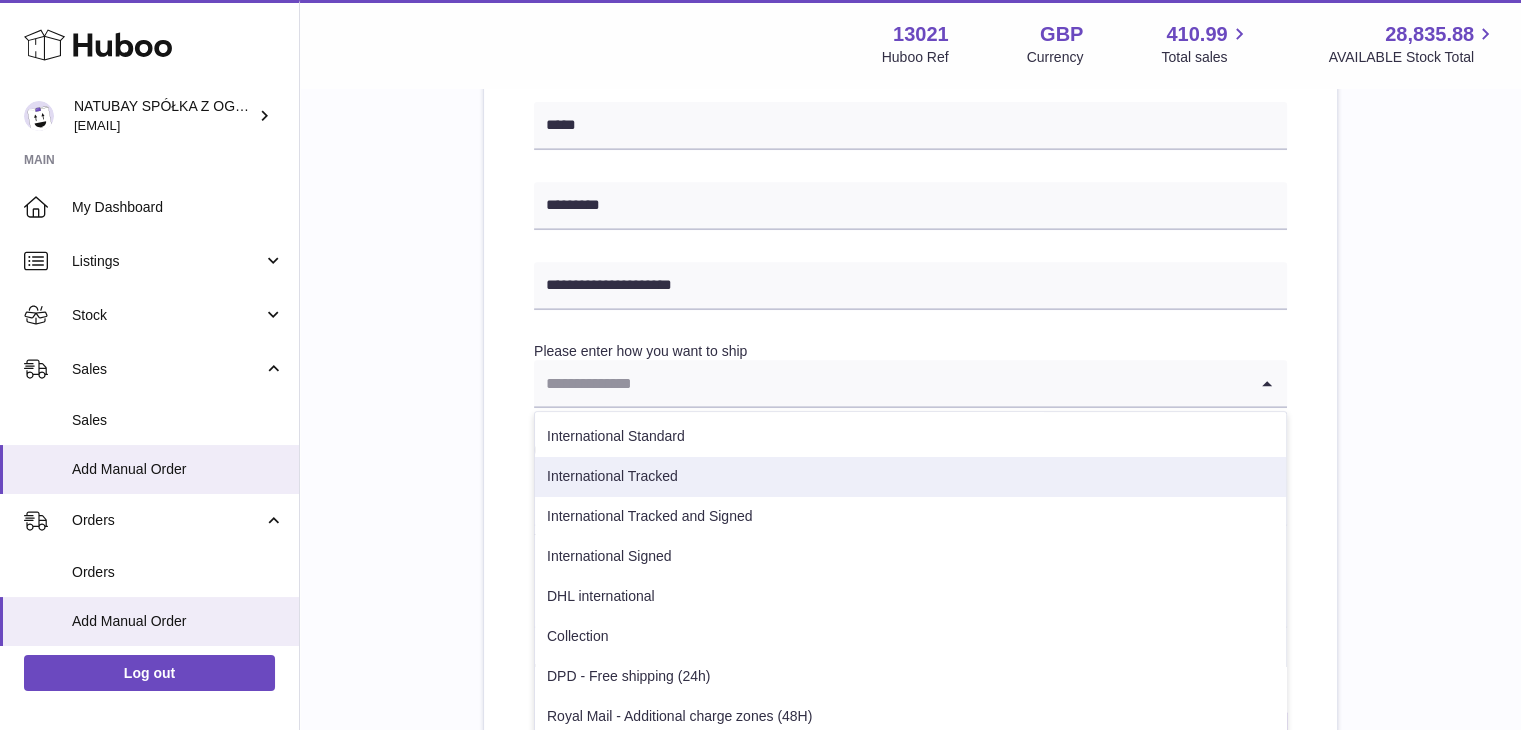 click on "International Tracked" at bounding box center (910, 477) 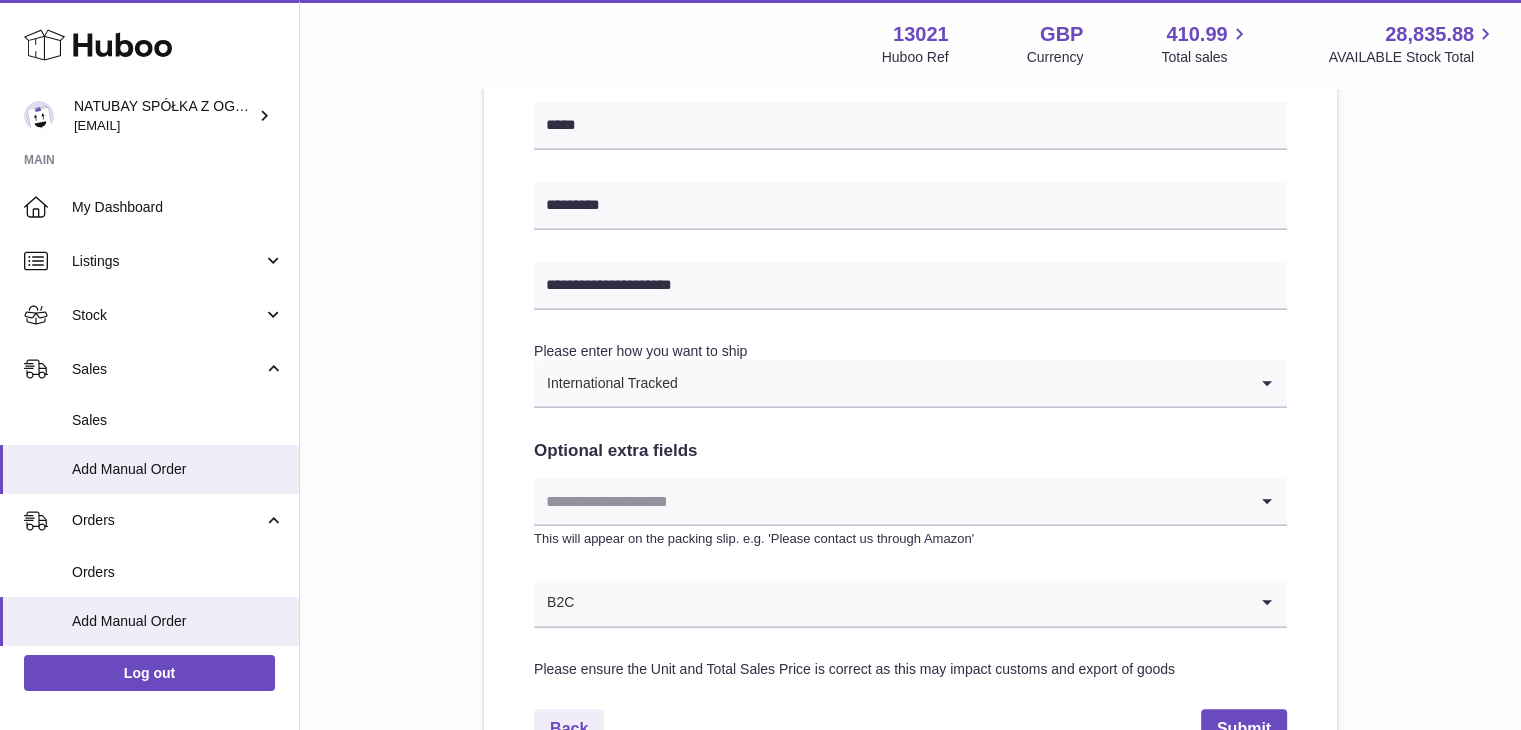 click on "**********" at bounding box center [910, 146] 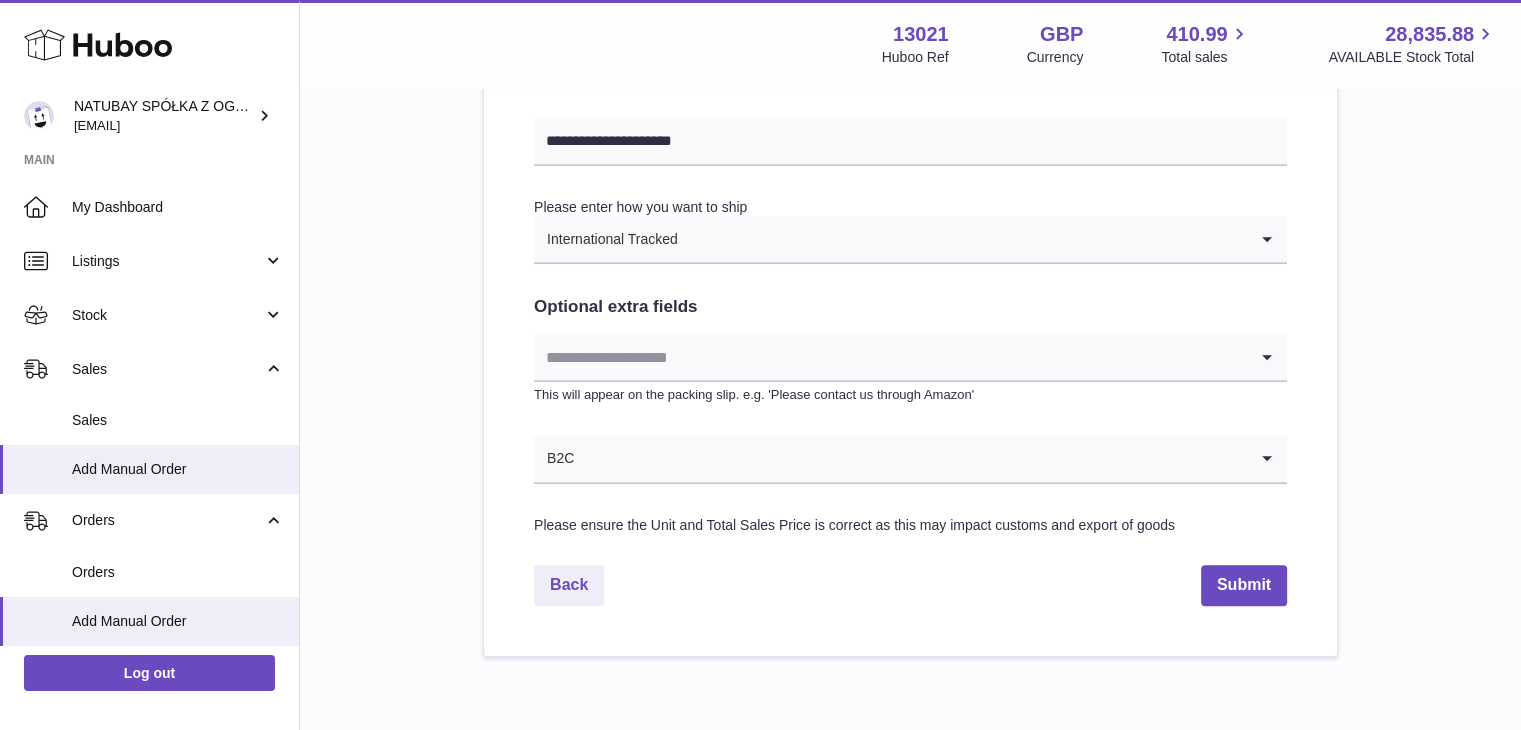 scroll, scrollTop: 1063, scrollLeft: 0, axis: vertical 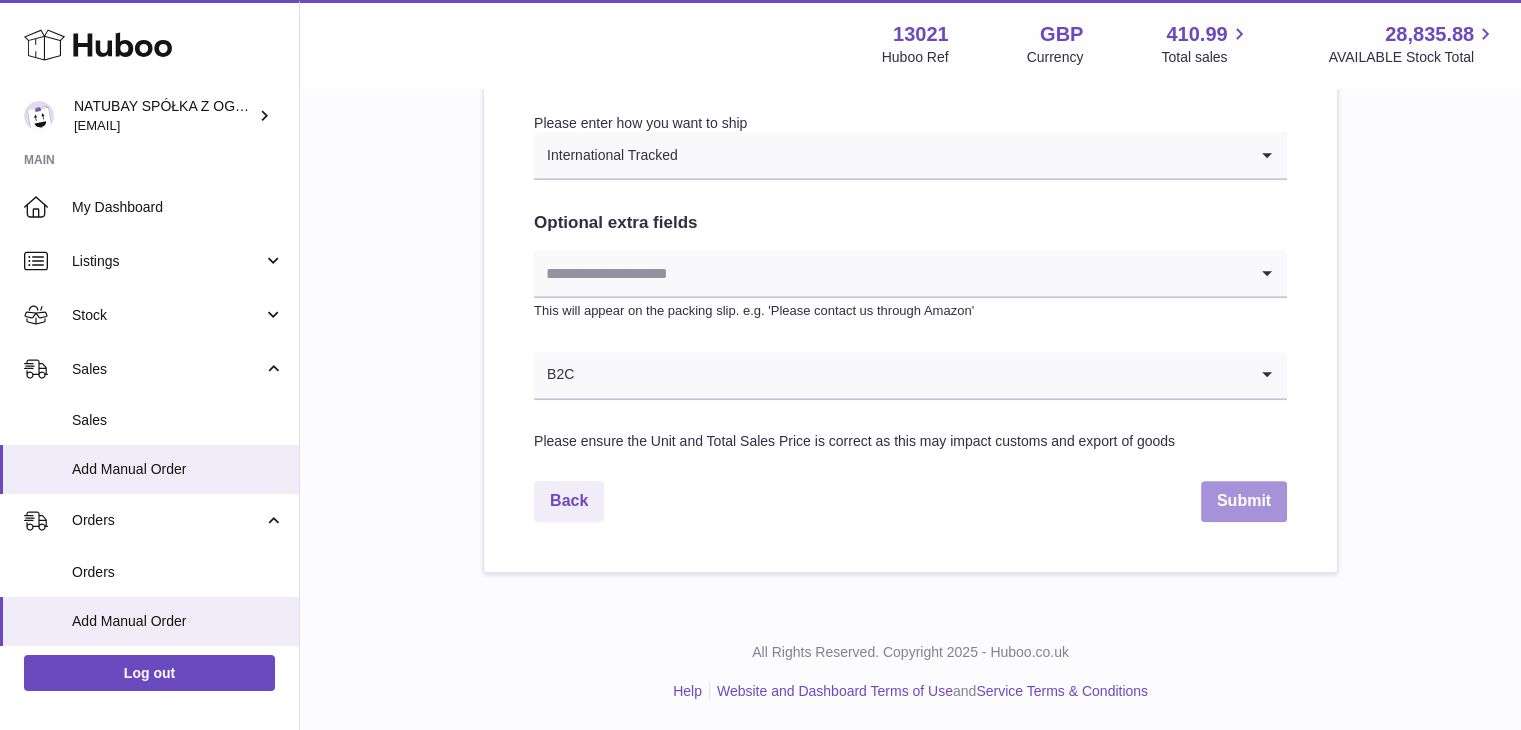 click on "Submit" at bounding box center (1244, 501) 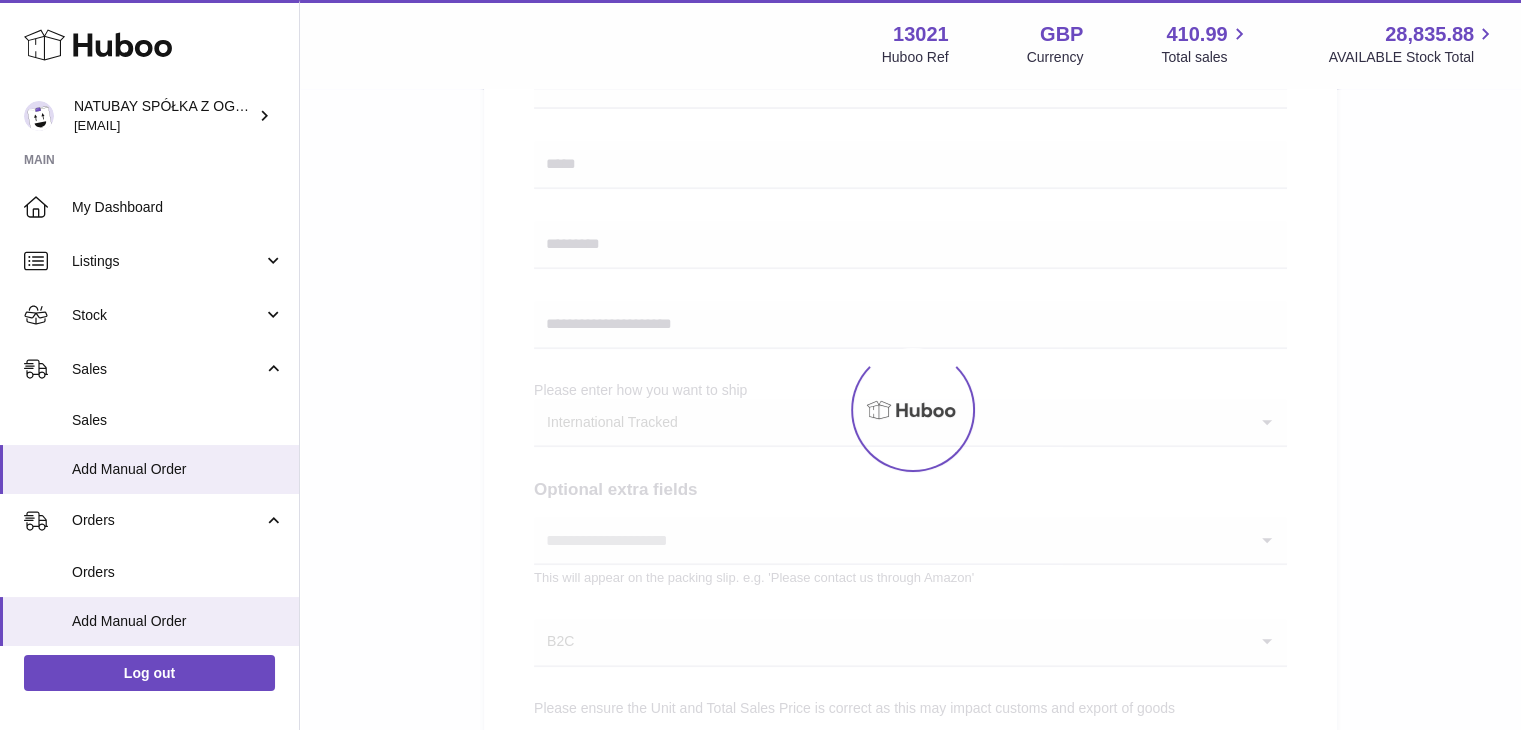 scroll, scrollTop: 763, scrollLeft: 0, axis: vertical 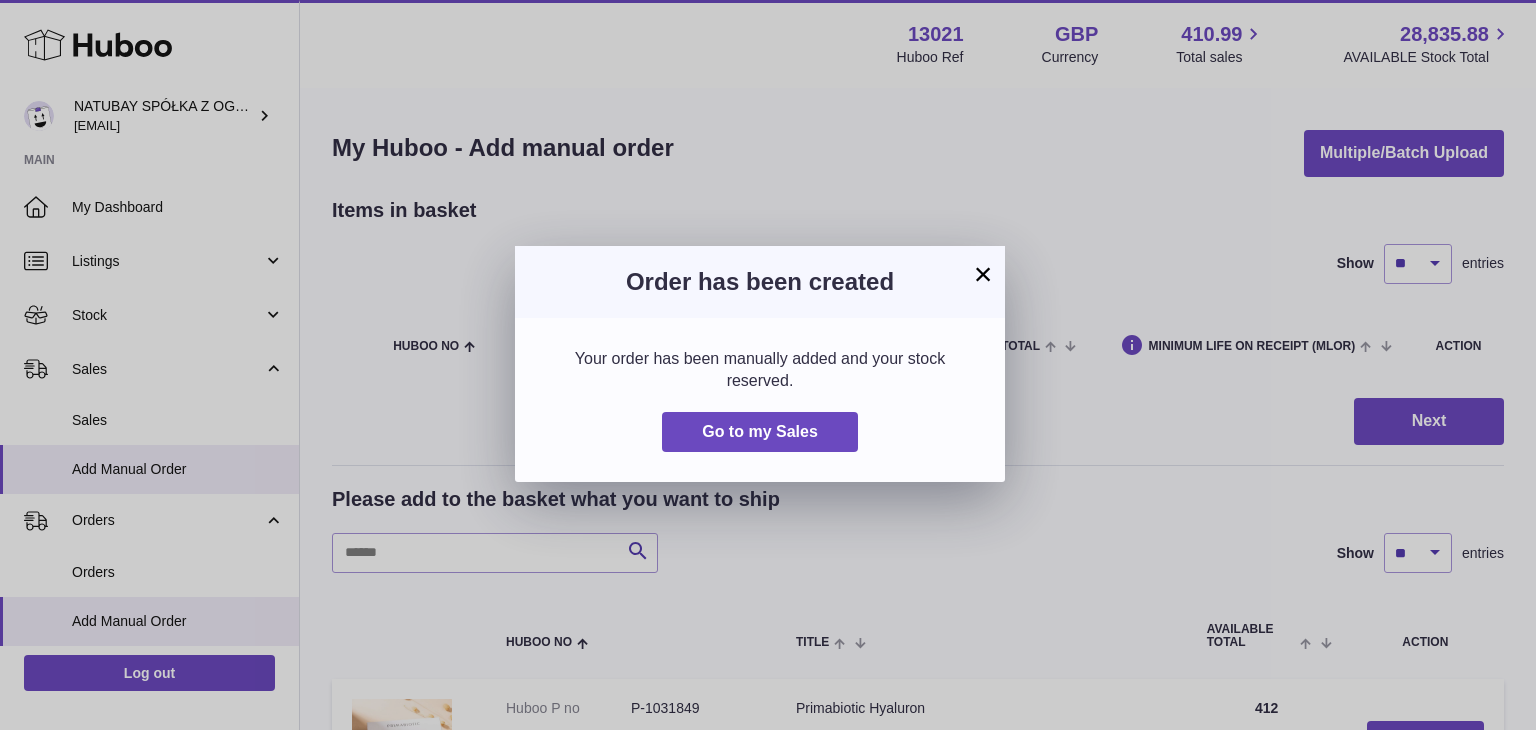 click on "×" at bounding box center [983, 274] 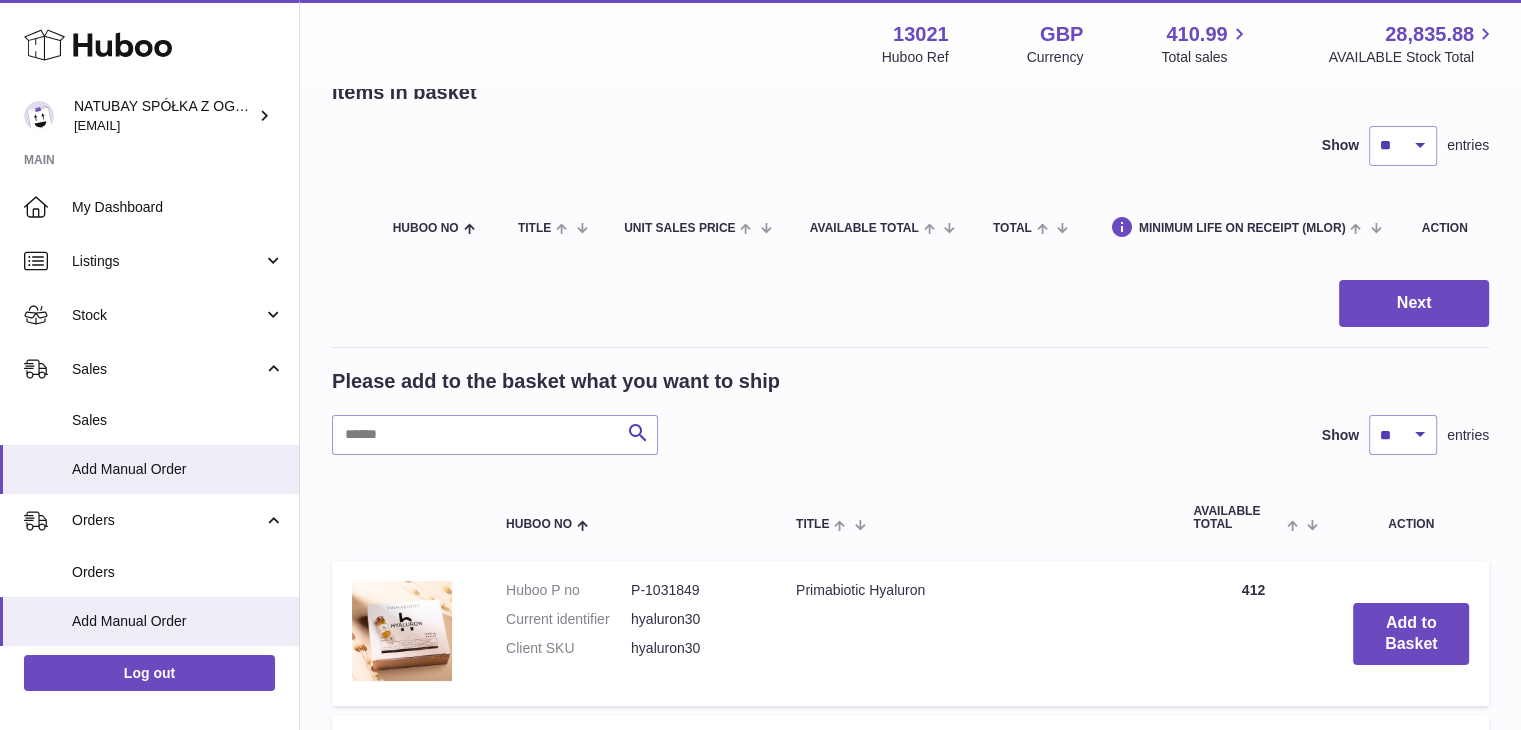 scroll, scrollTop: 0, scrollLeft: 0, axis: both 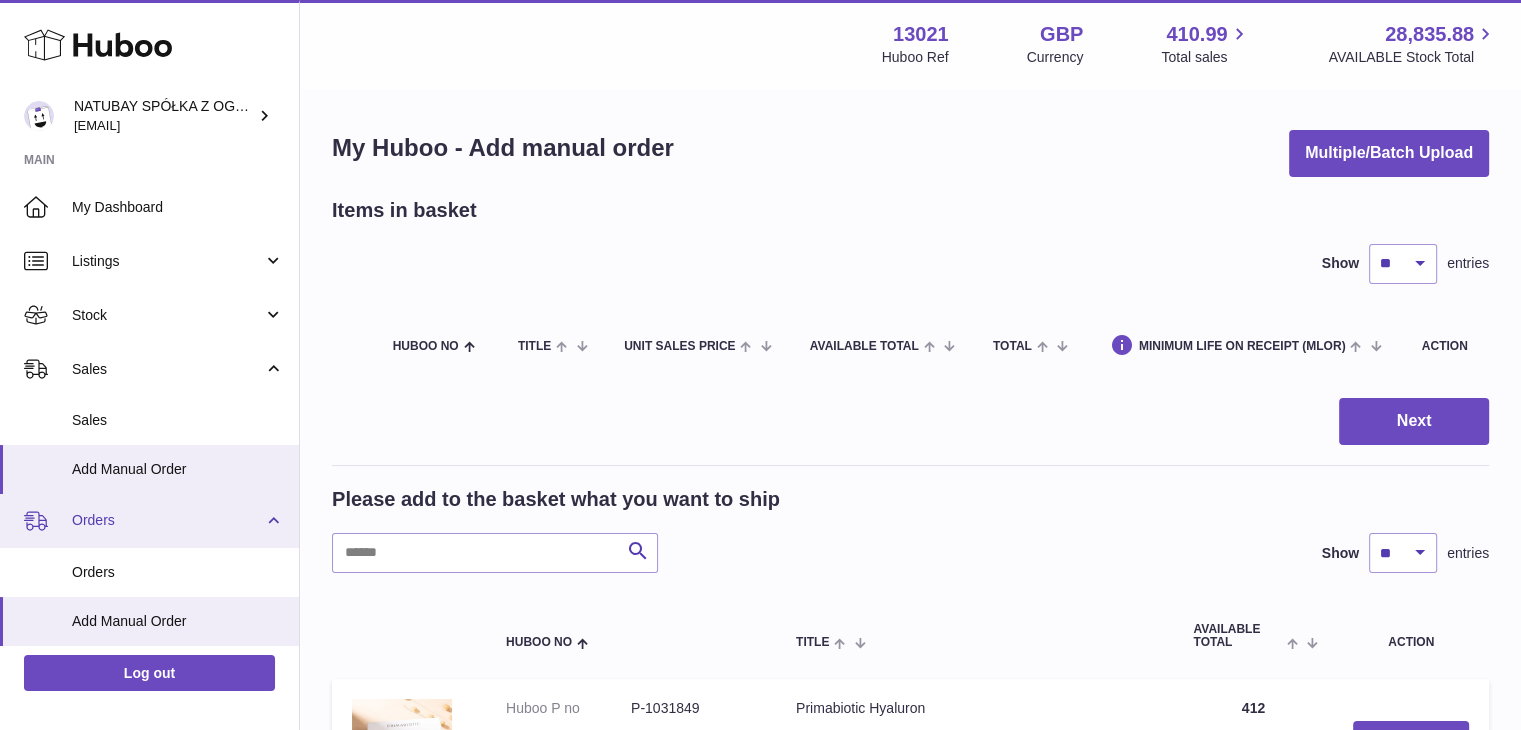 click on "Orders" at bounding box center [167, 520] 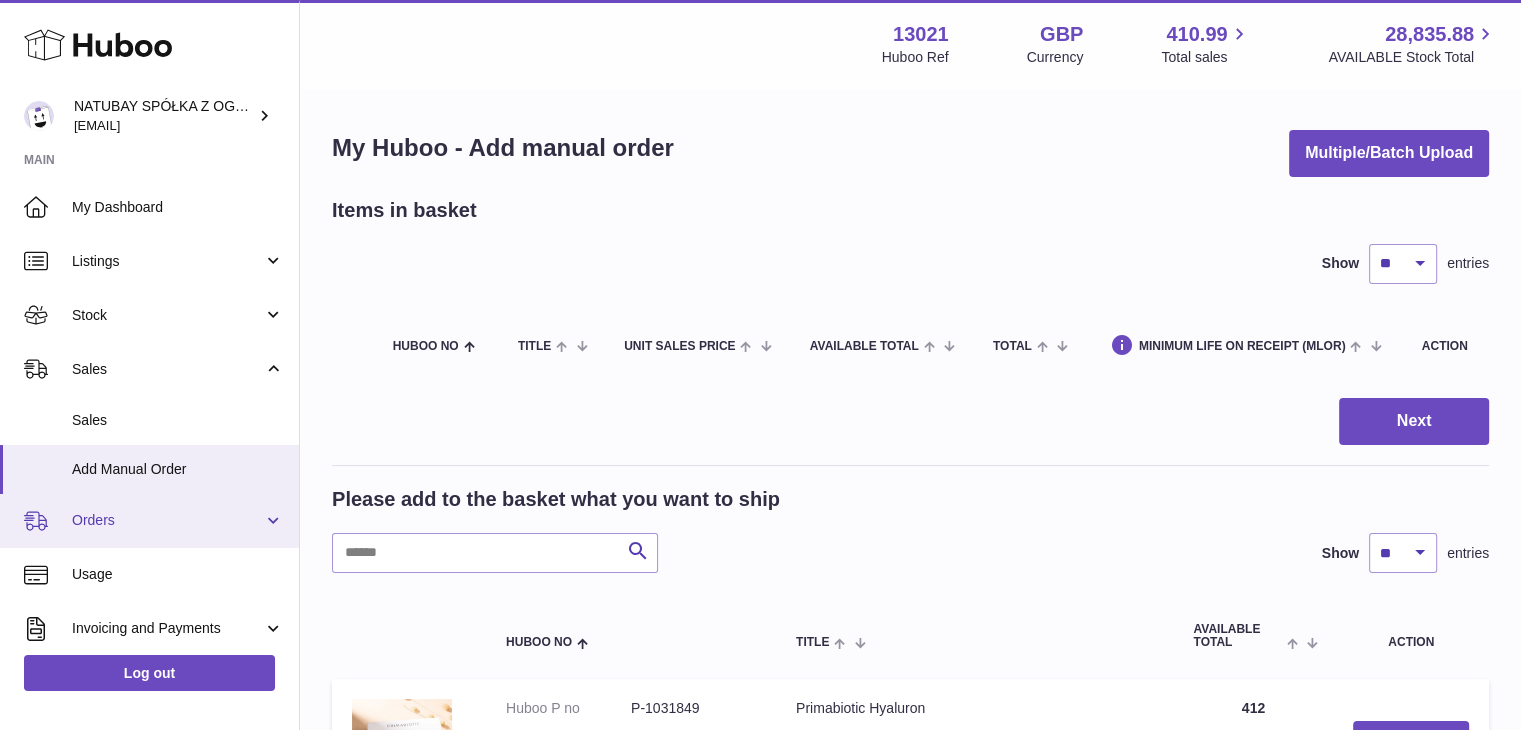 click on "Orders" at bounding box center (167, 520) 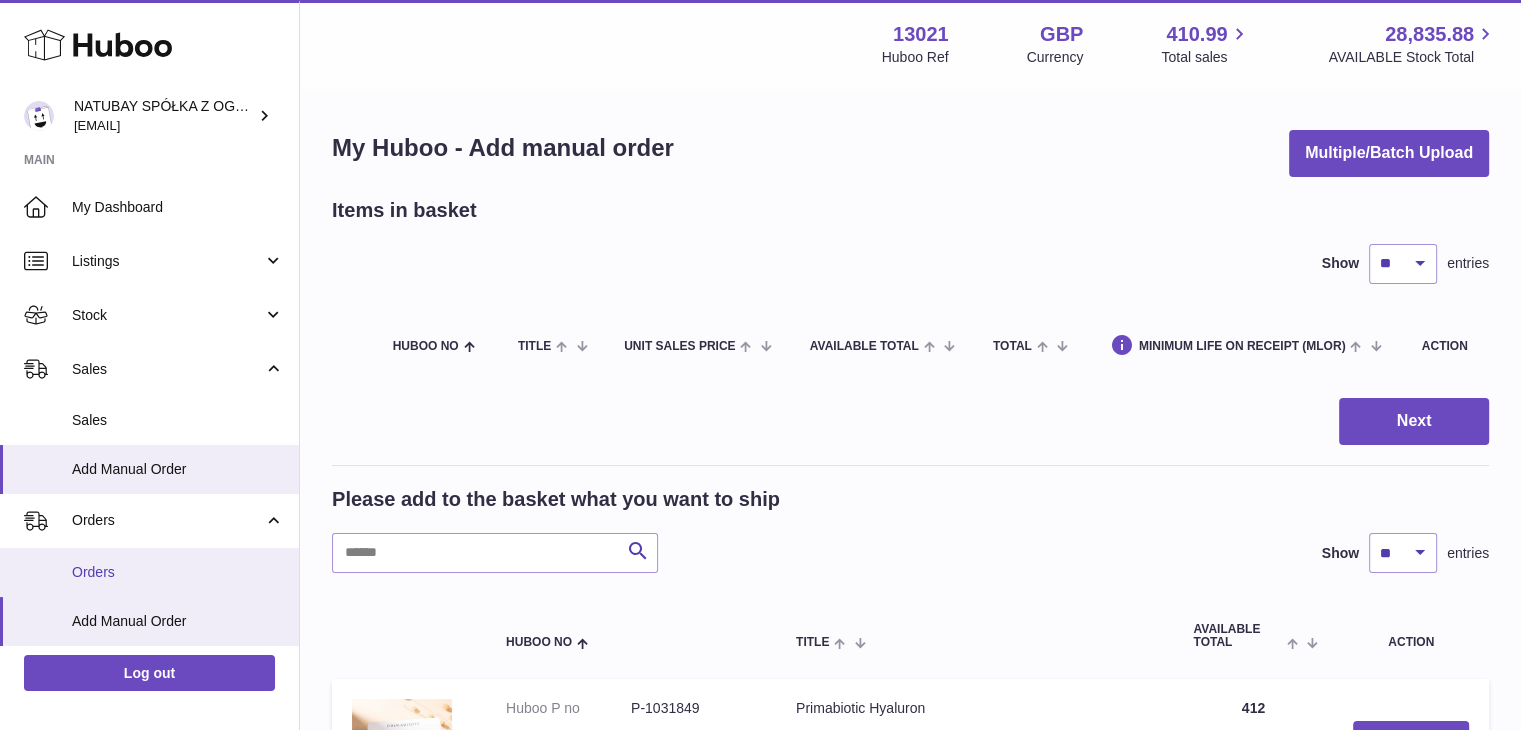 click on "Orders" at bounding box center (178, 572) 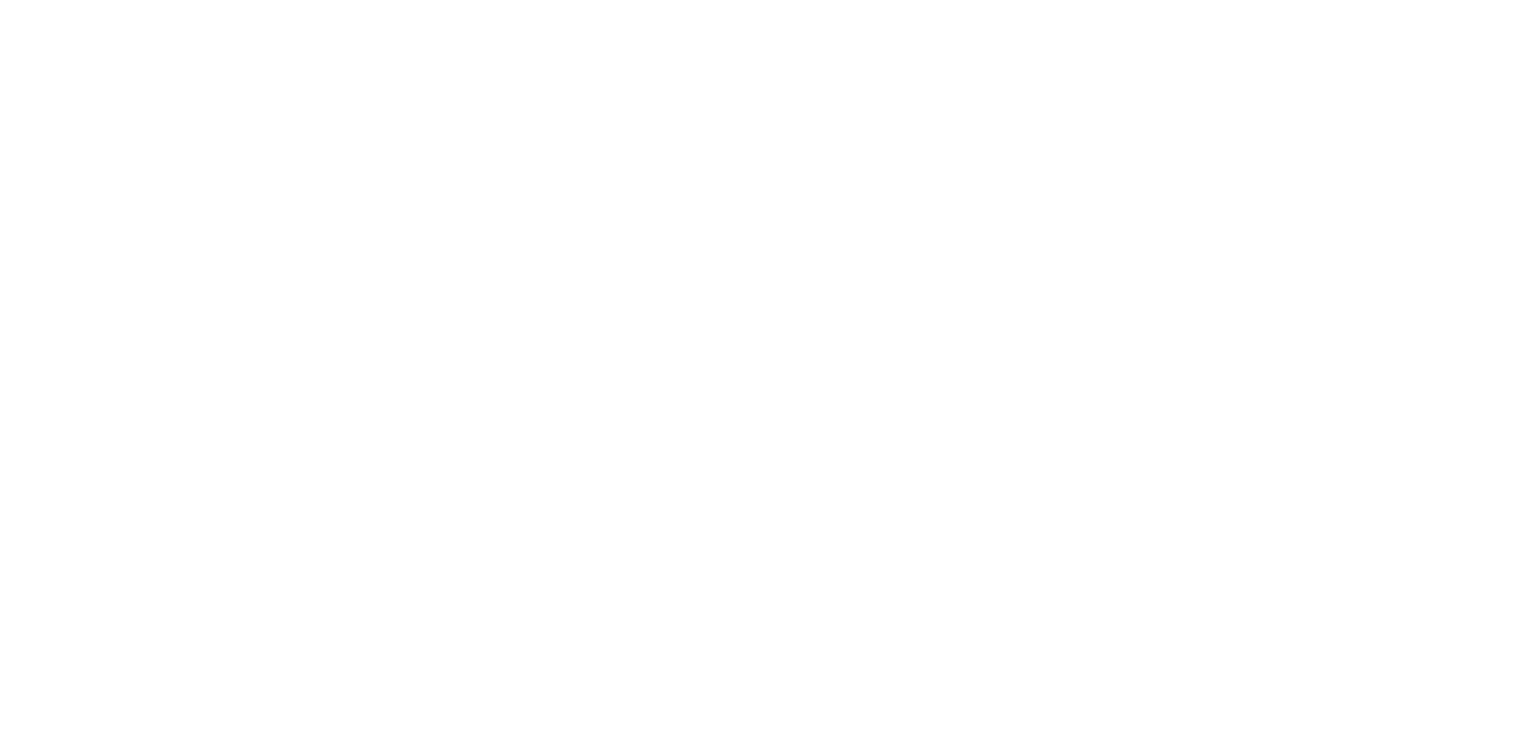 scroll, scrollTop: 0, scrollLeft: 0, axis: both 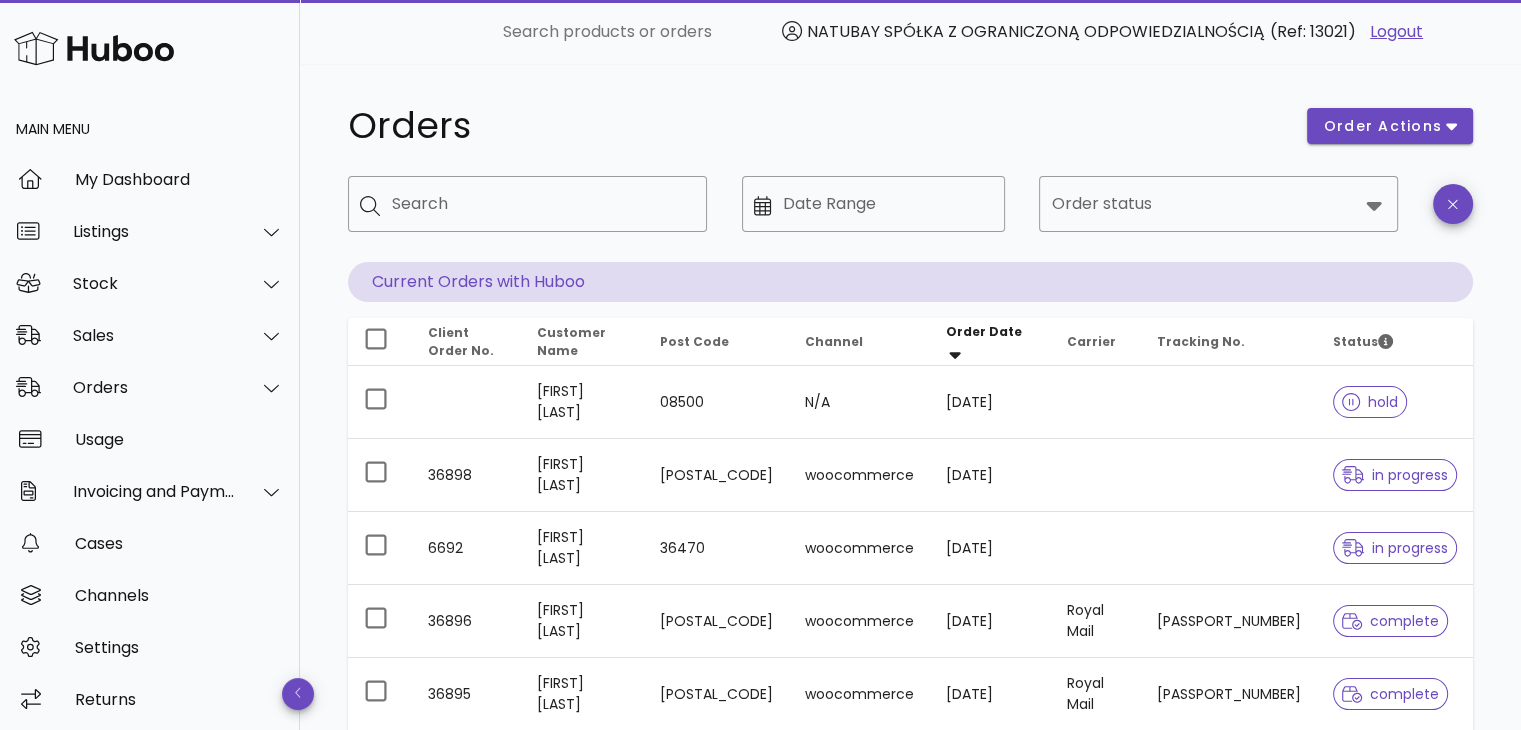 click at bounding box center (94, 48) 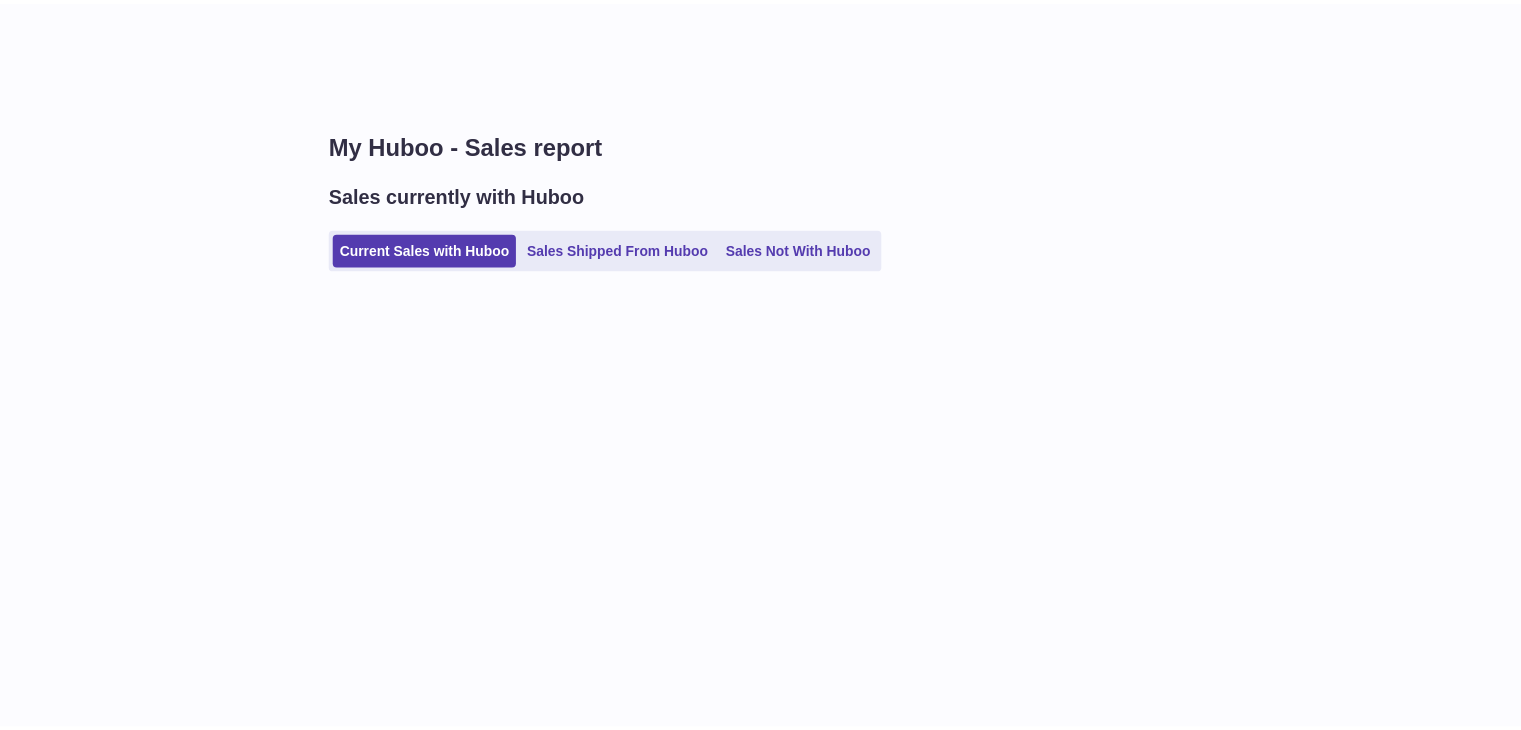 scroll, scrollTop: 0, scrollLeft: 0, axis: both 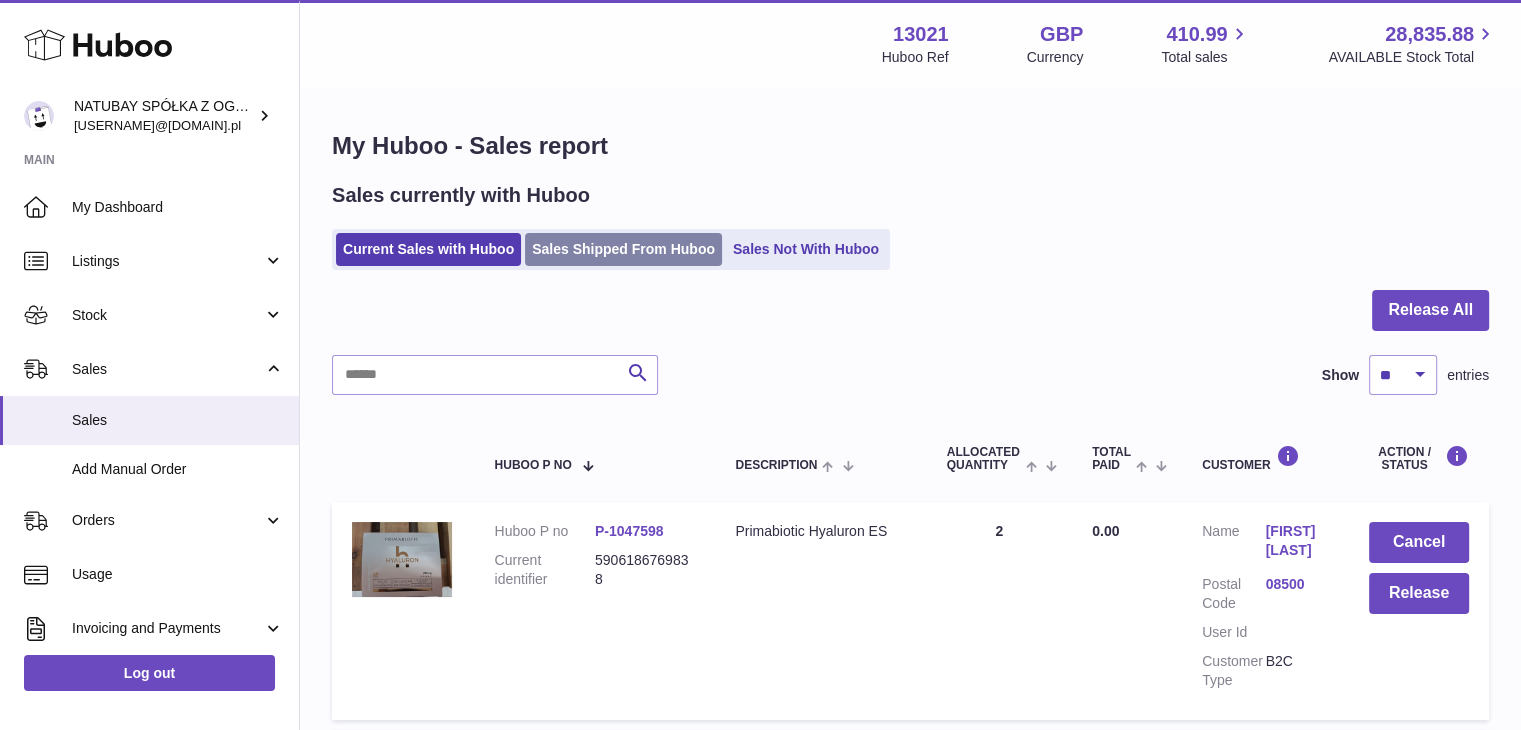 click on "Sales Shipped From Huboo" at bounding box center [623, 249] 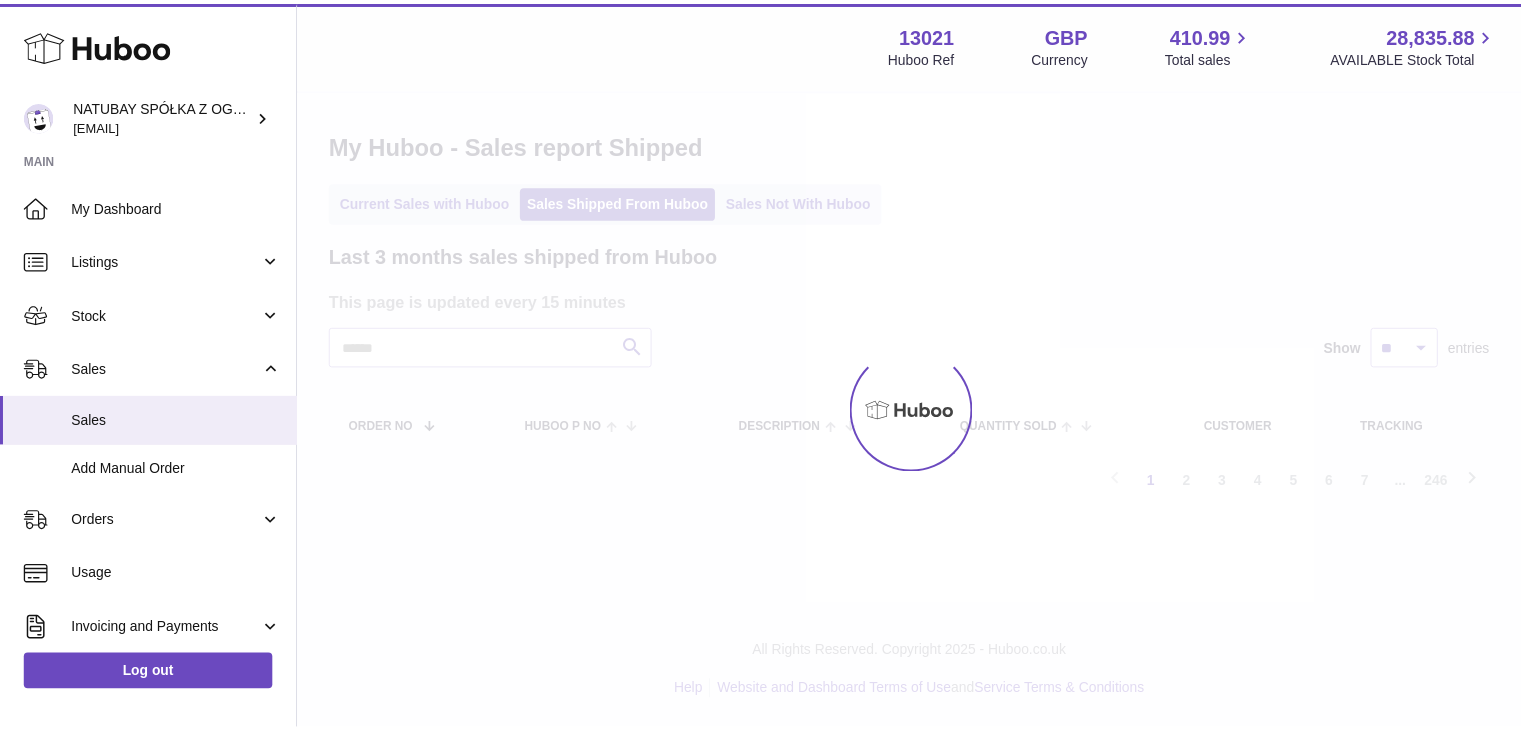 scroll, scrollTop: 0, scrollLeft: 0, axis: both 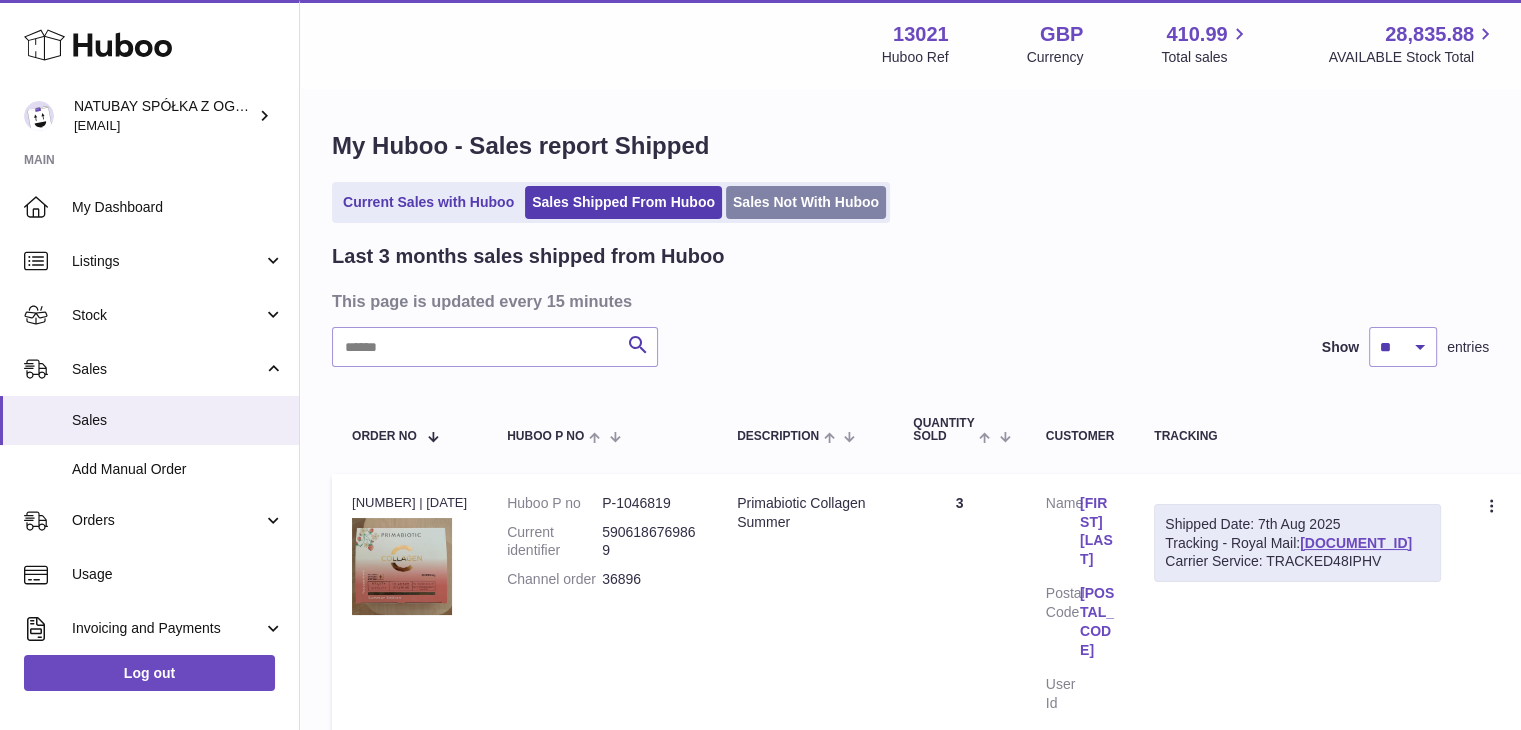 click on "Sales Not With Huboo" at bounding box center (806, 202) 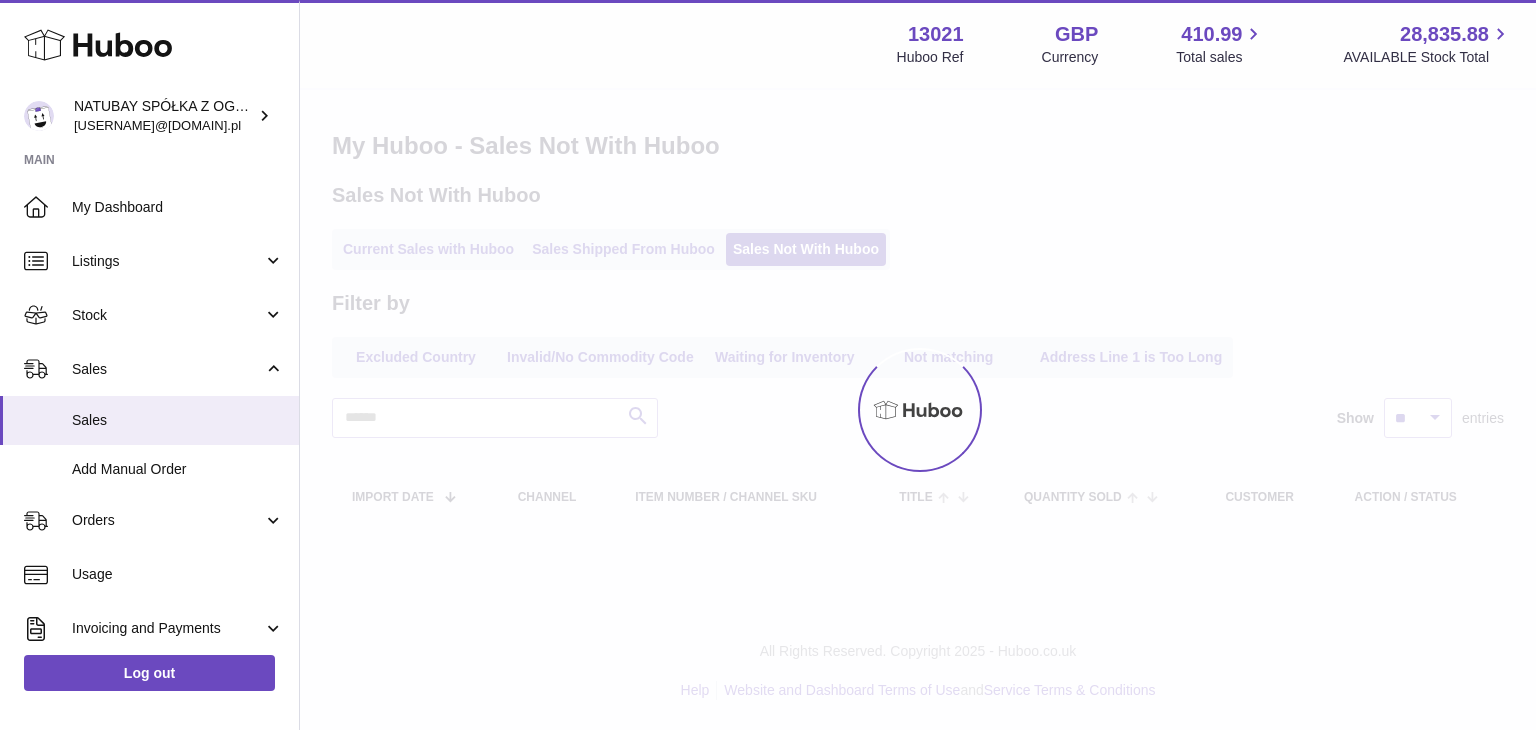 scroll, scrollTop: 0, scrollLeft: 0, axis: both 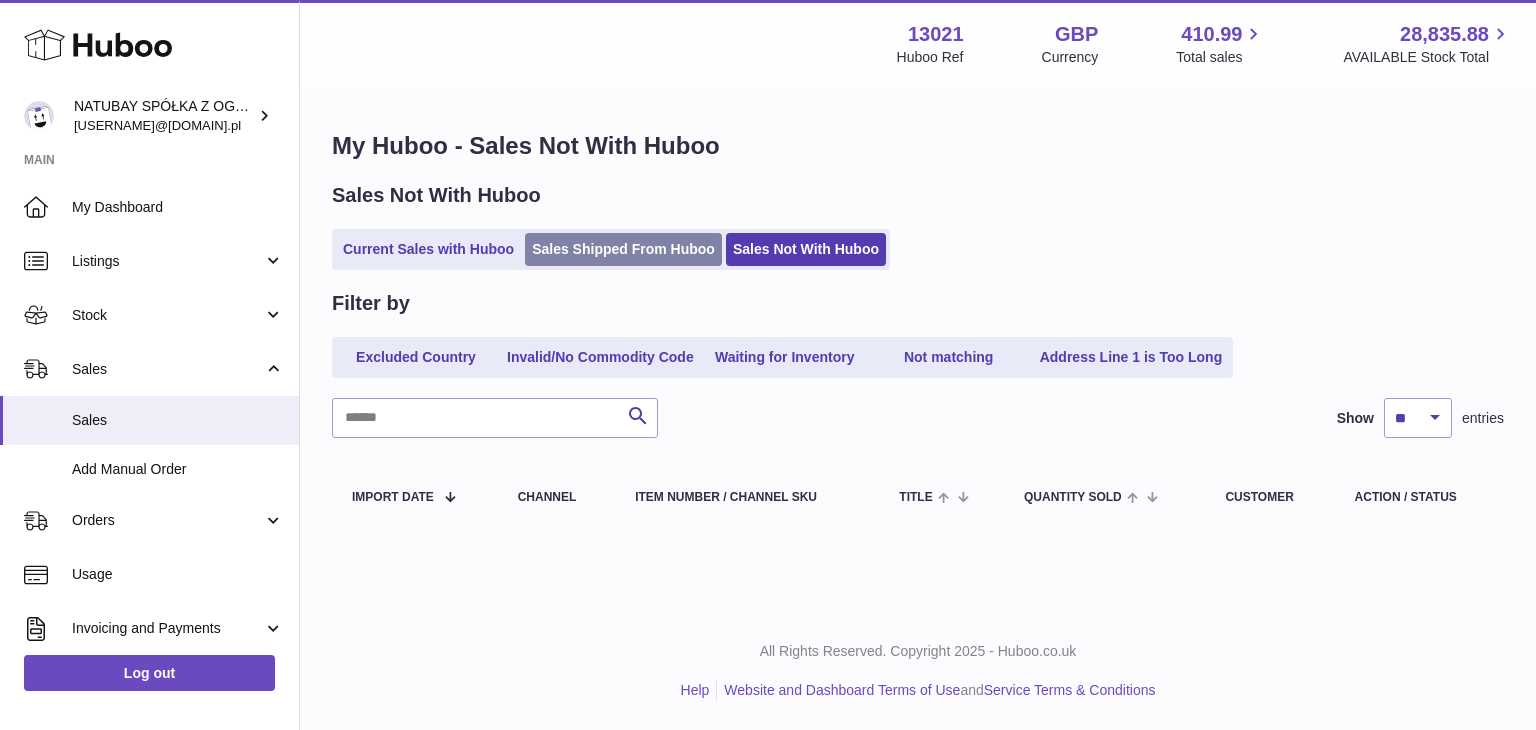 click on "Sales Shipped From Huboo" at bounding box center [623, 249] 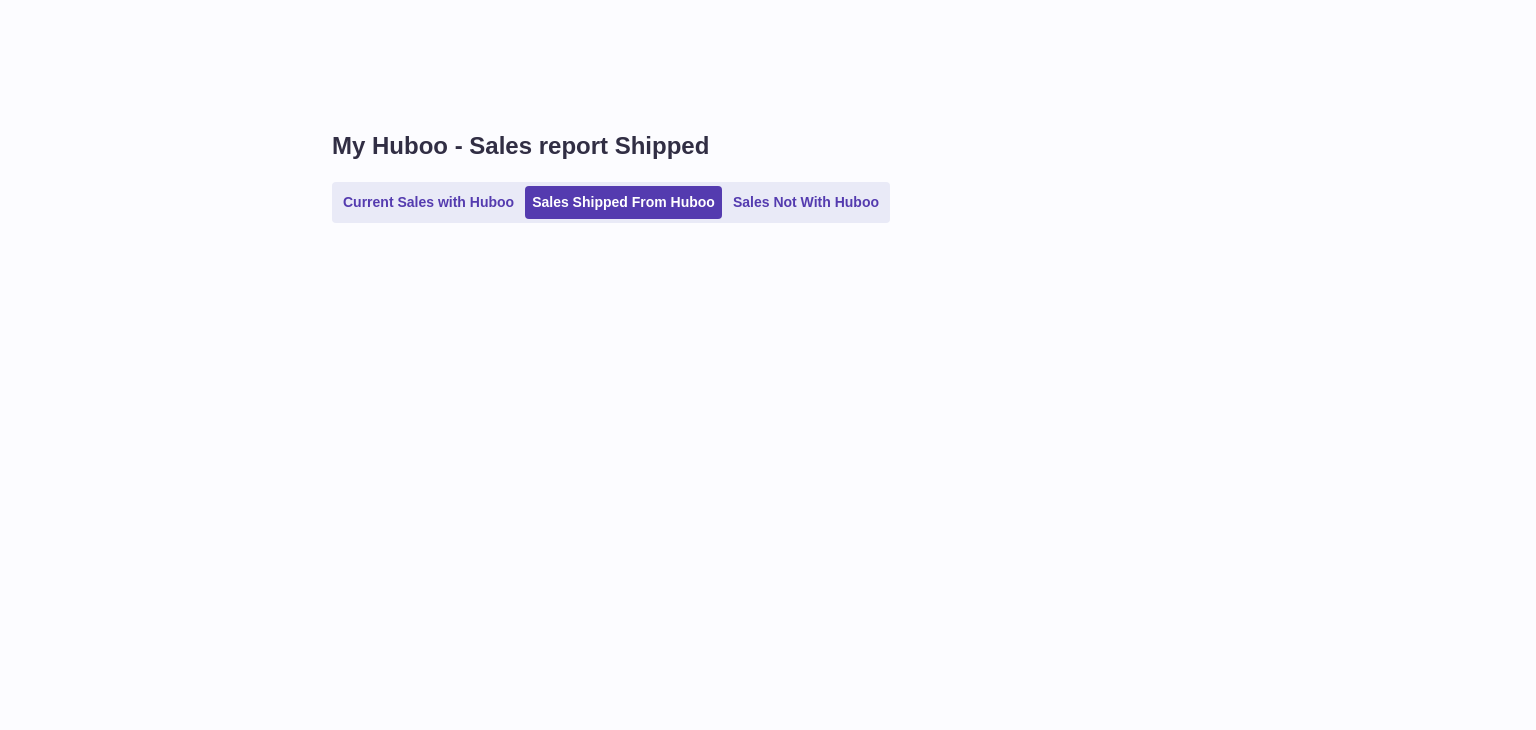scroll, scrollTop: 0, scrollLeft: 0, axis: both 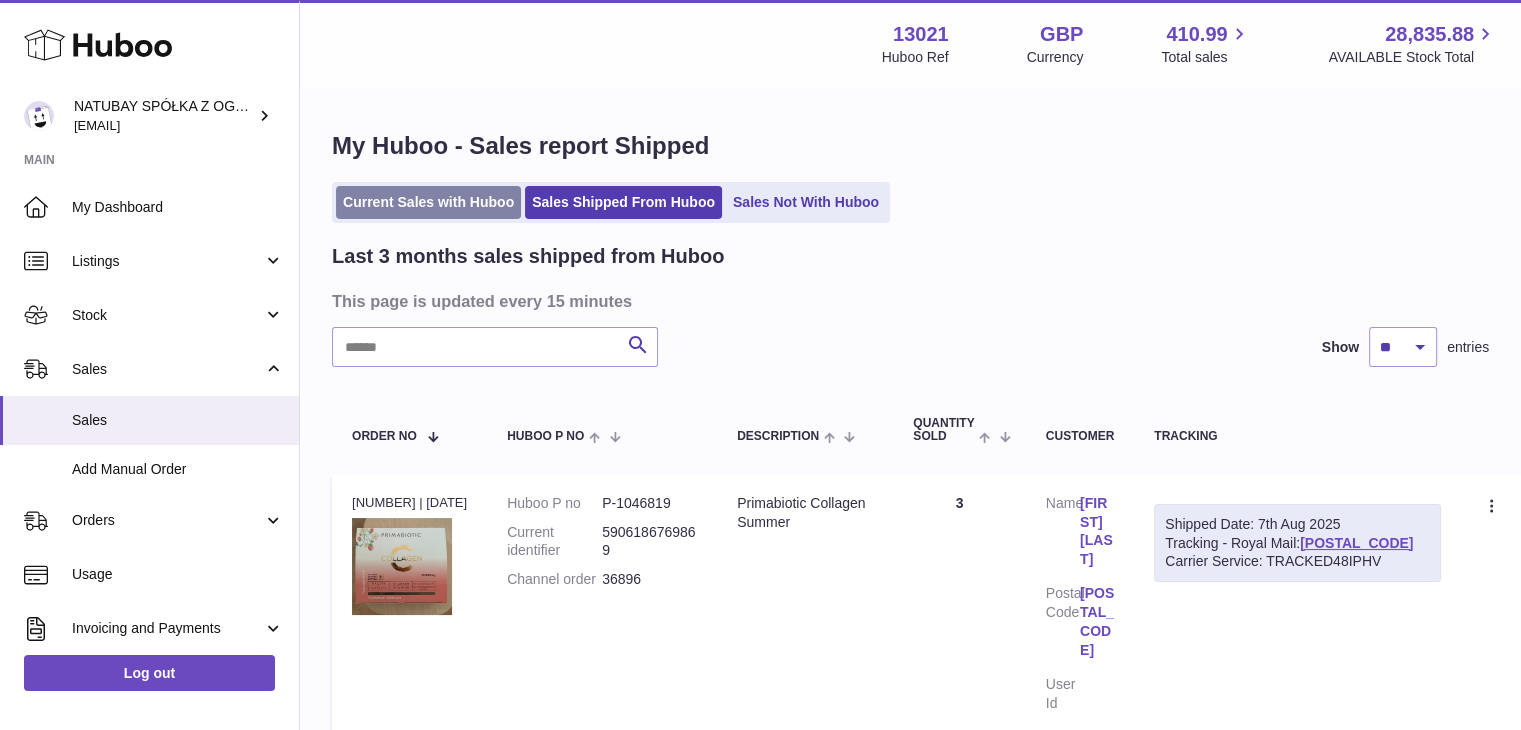 click on "Current Sales with Huboo" at bounding box center [428, 202] 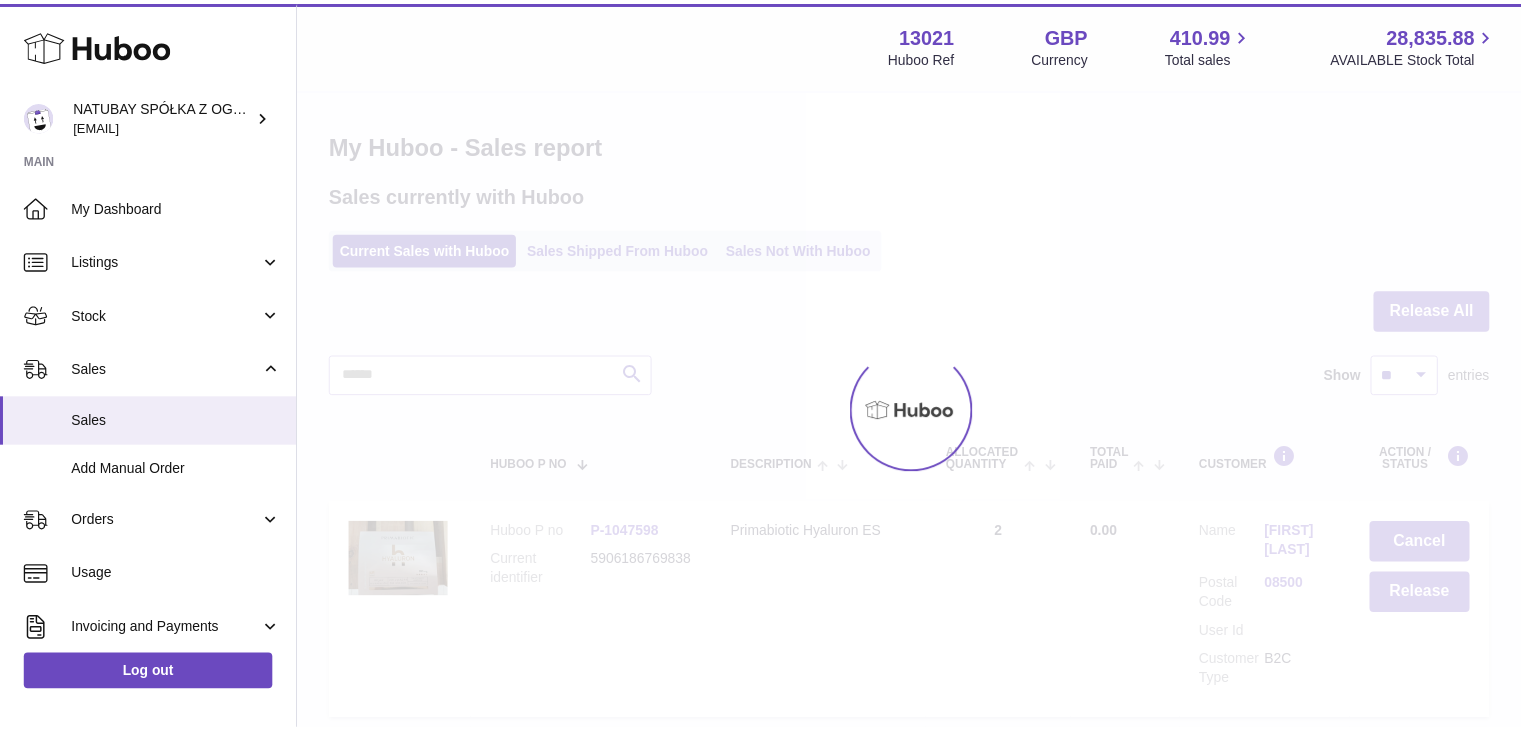 scroll, scrollTop: 0, scrollLeft: 0, axis: both 